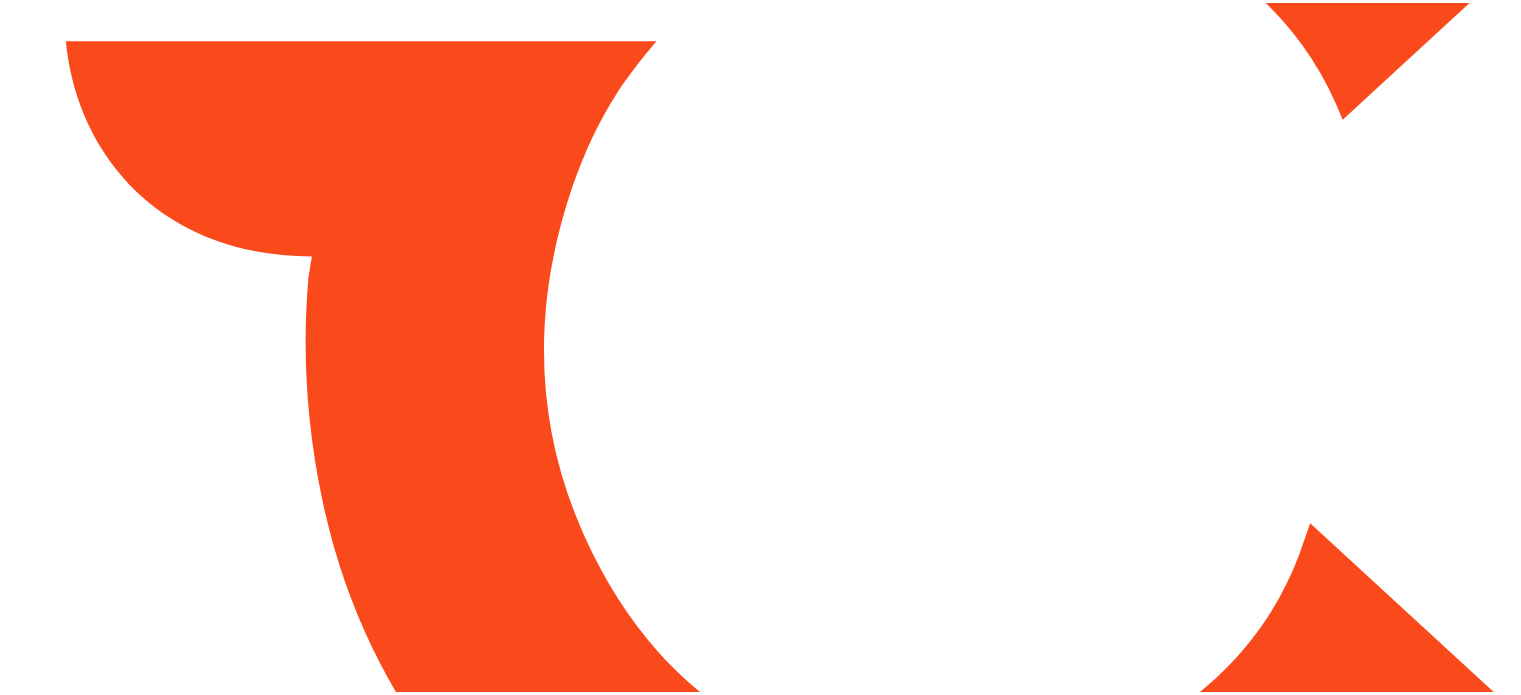 scroll, scrollTop: 0, scrollLeft: 0, axis: both 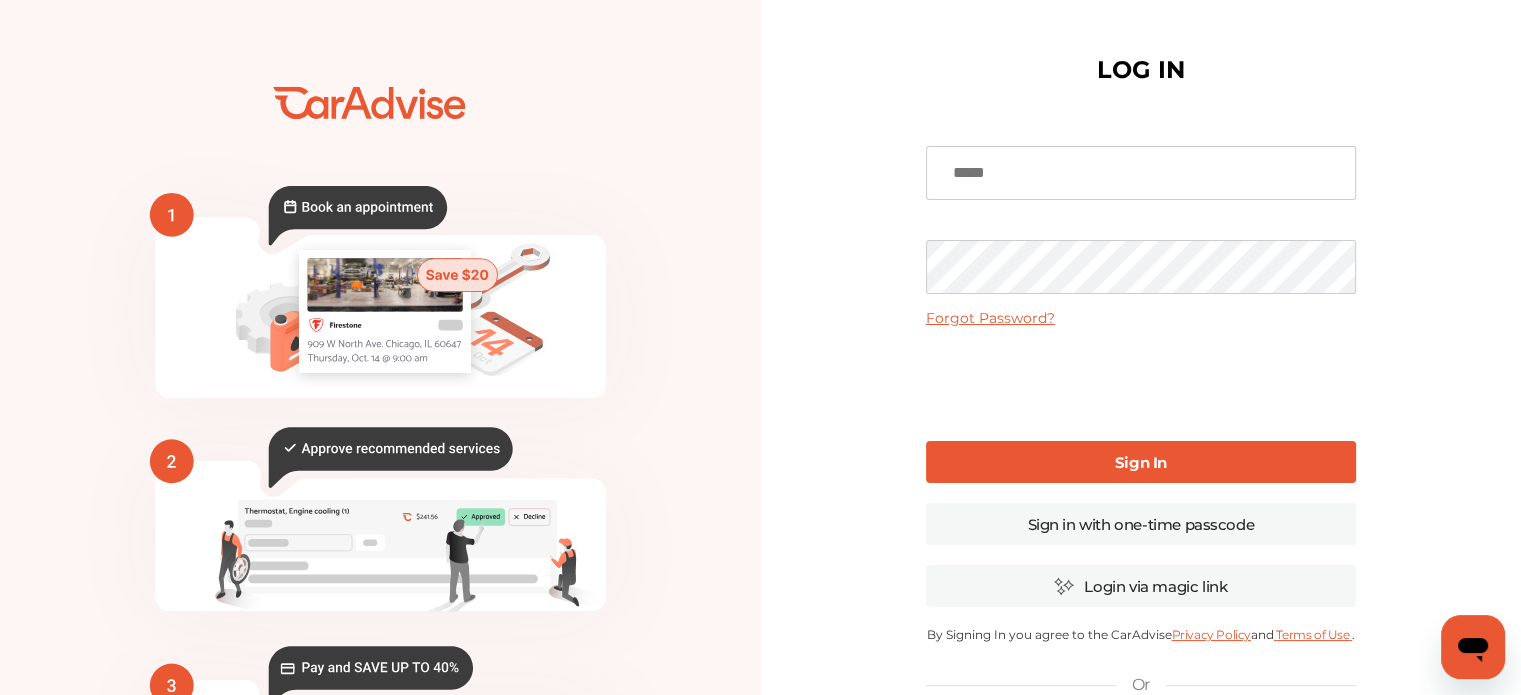 click at bounding box center [1141, 173] 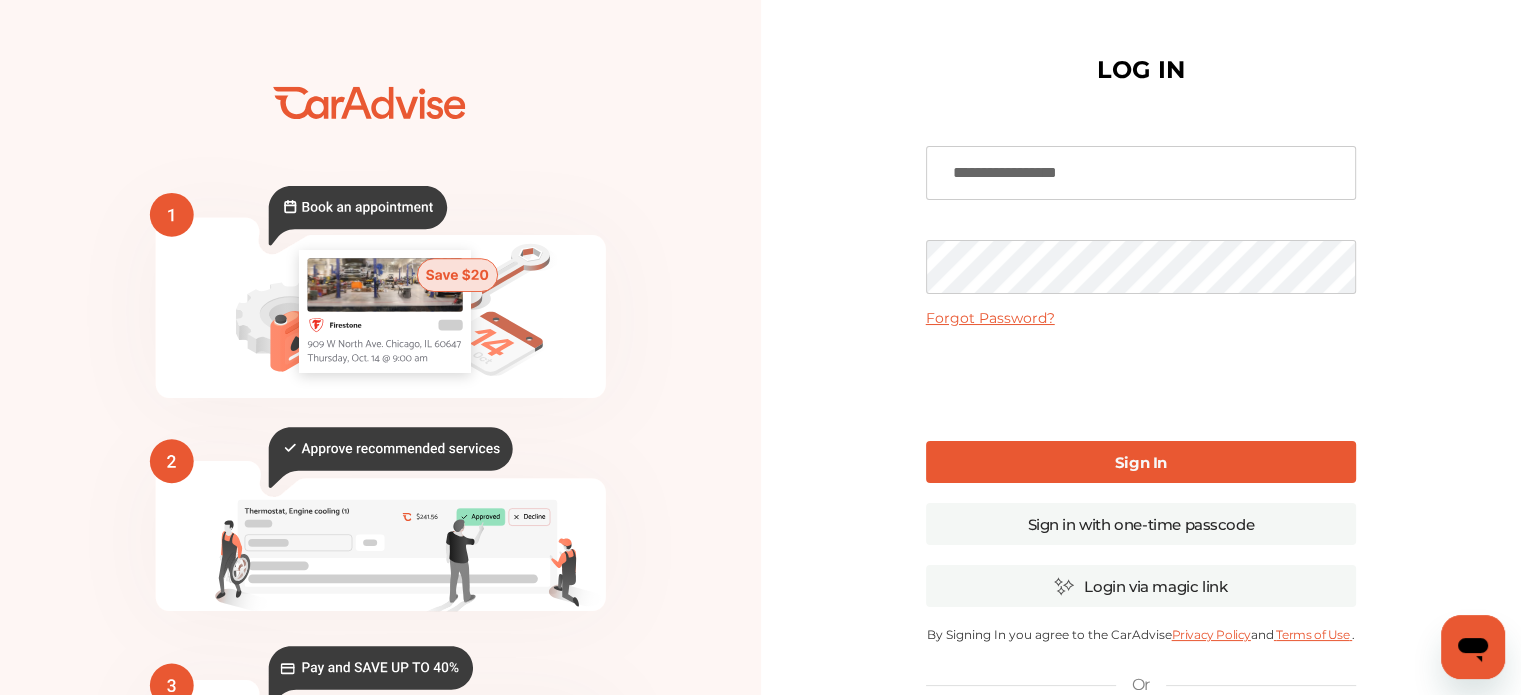 type on "**********" 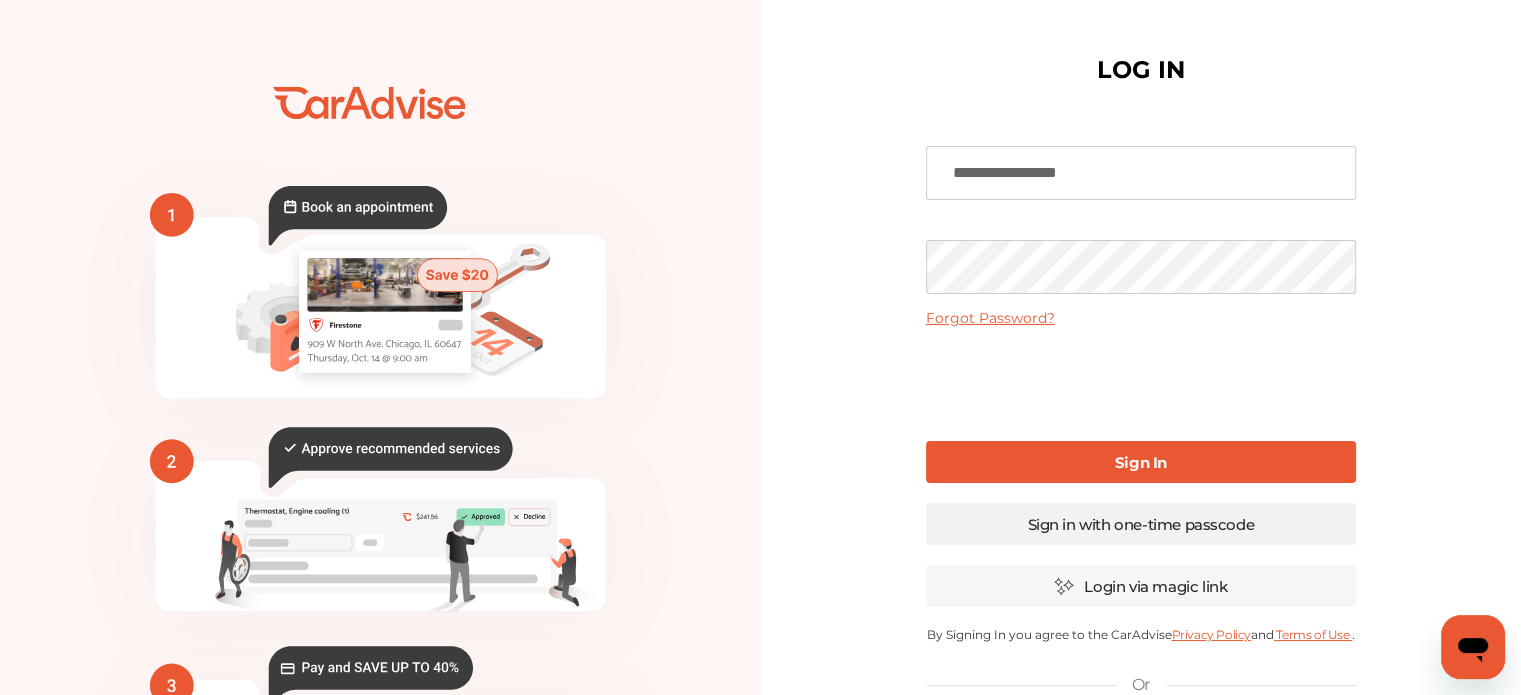 click on "Sign in with one-time passcode" at bounding box center (1141, 524) 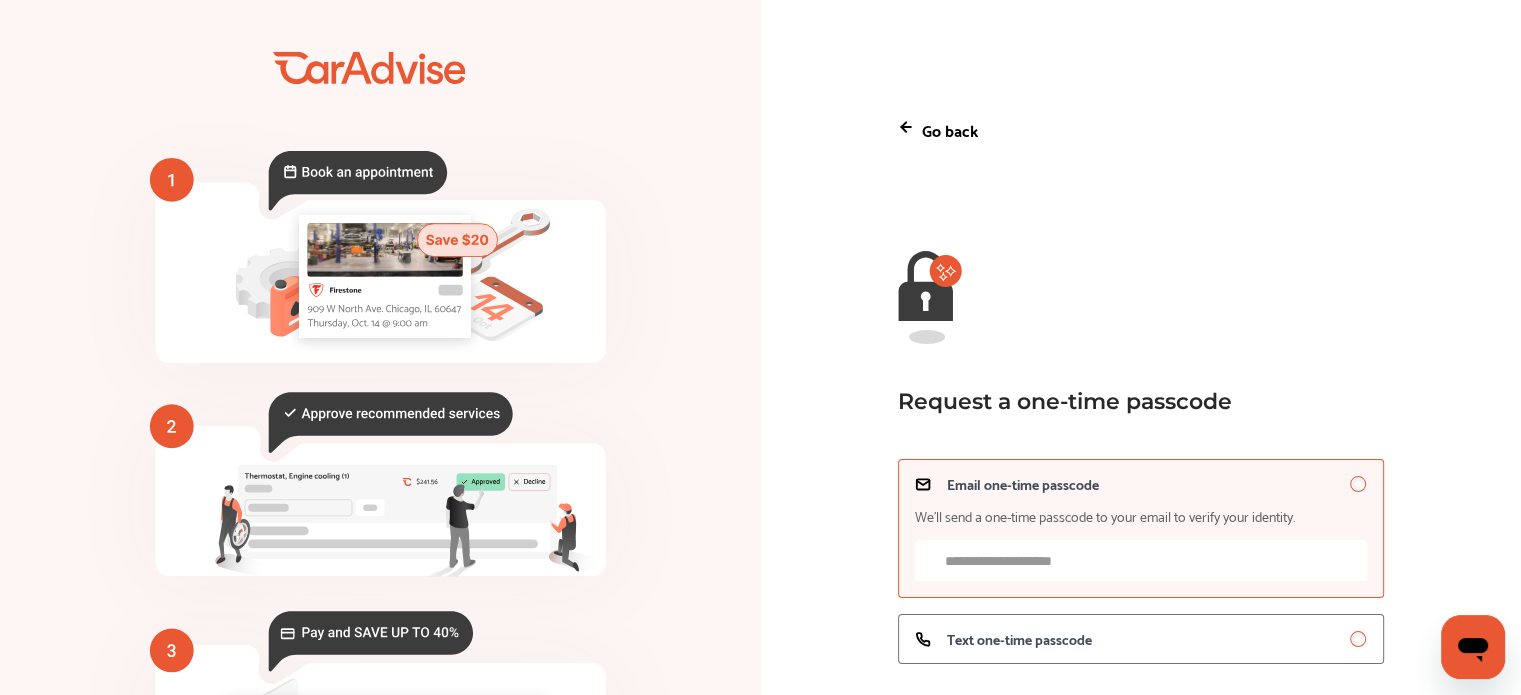 click on "Email one-time passcode We’ll send a one-time passcode to your email to verify your identity." at bounding box center [1141, 560] 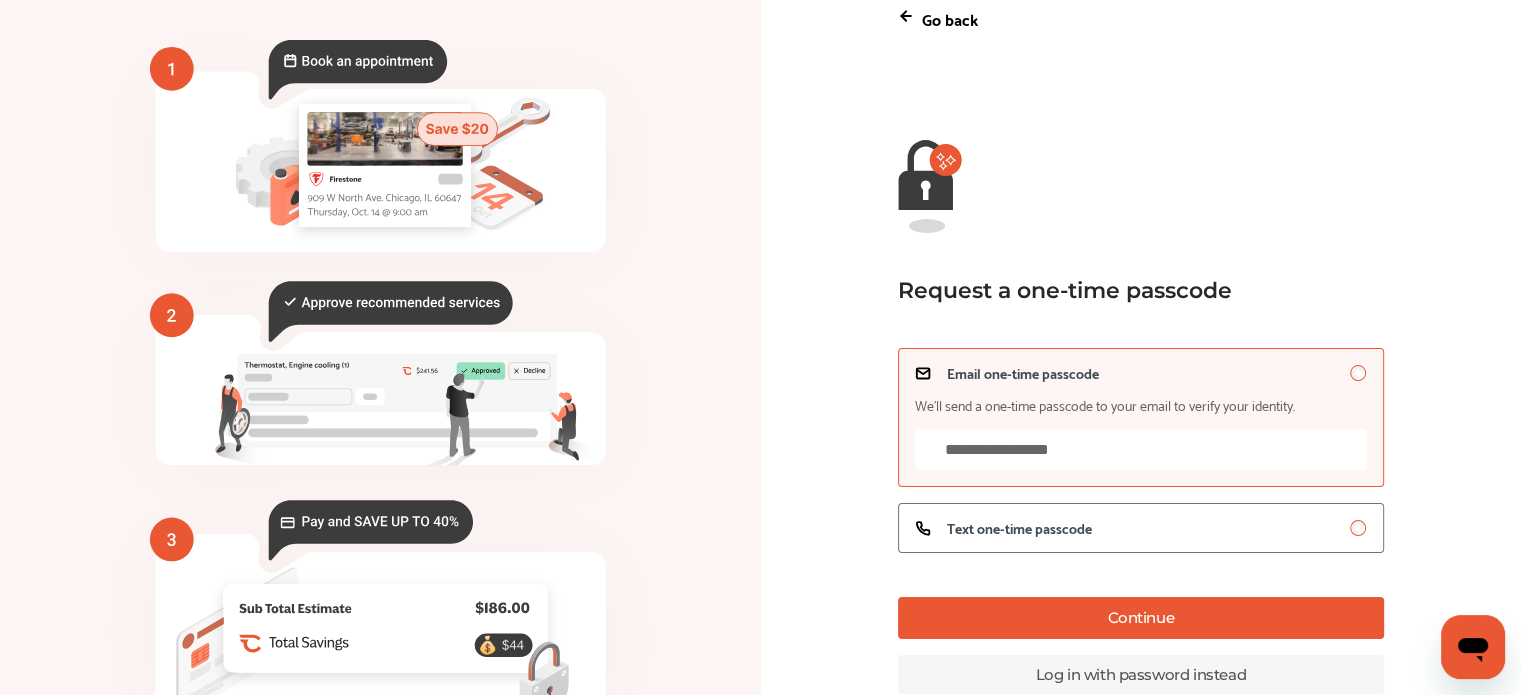 scroll, scrollTop: 112, scrollLeft: 0, axis: vertical 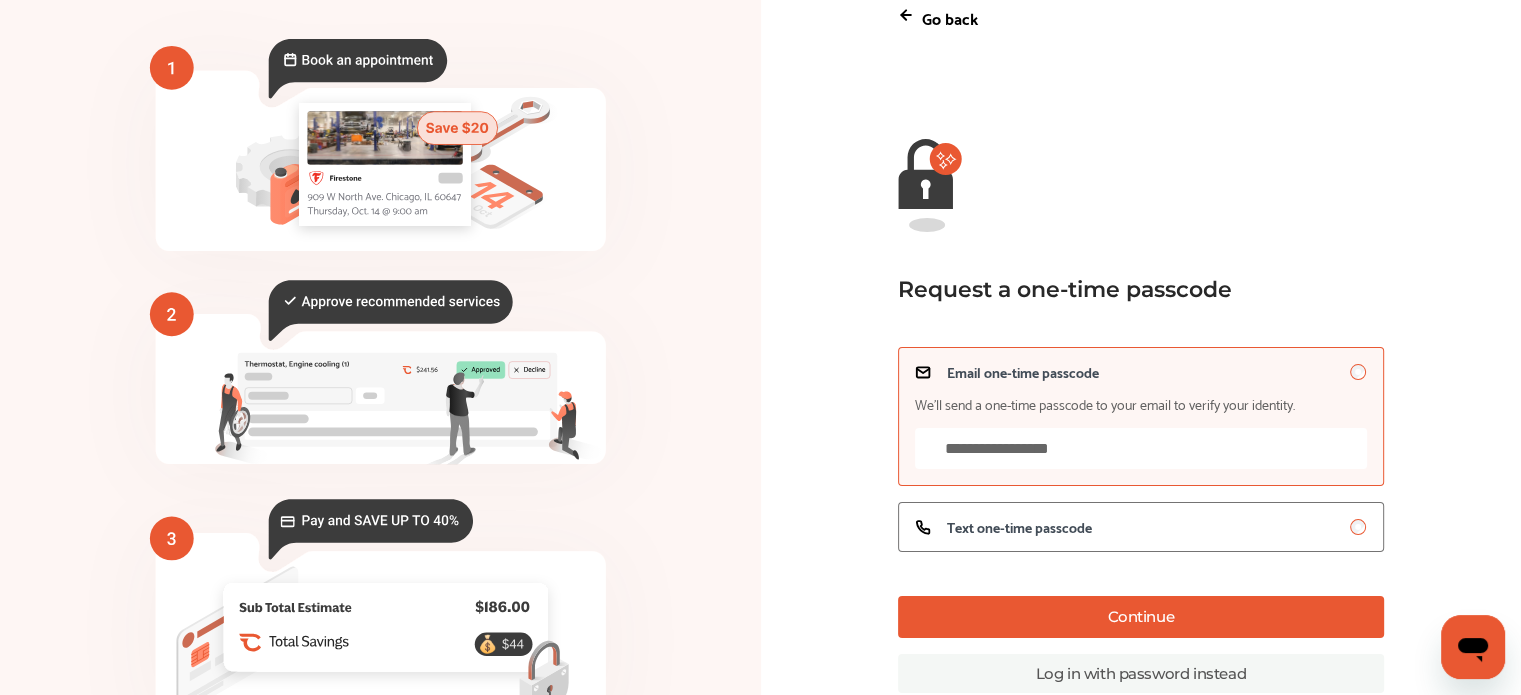 type on "**********" 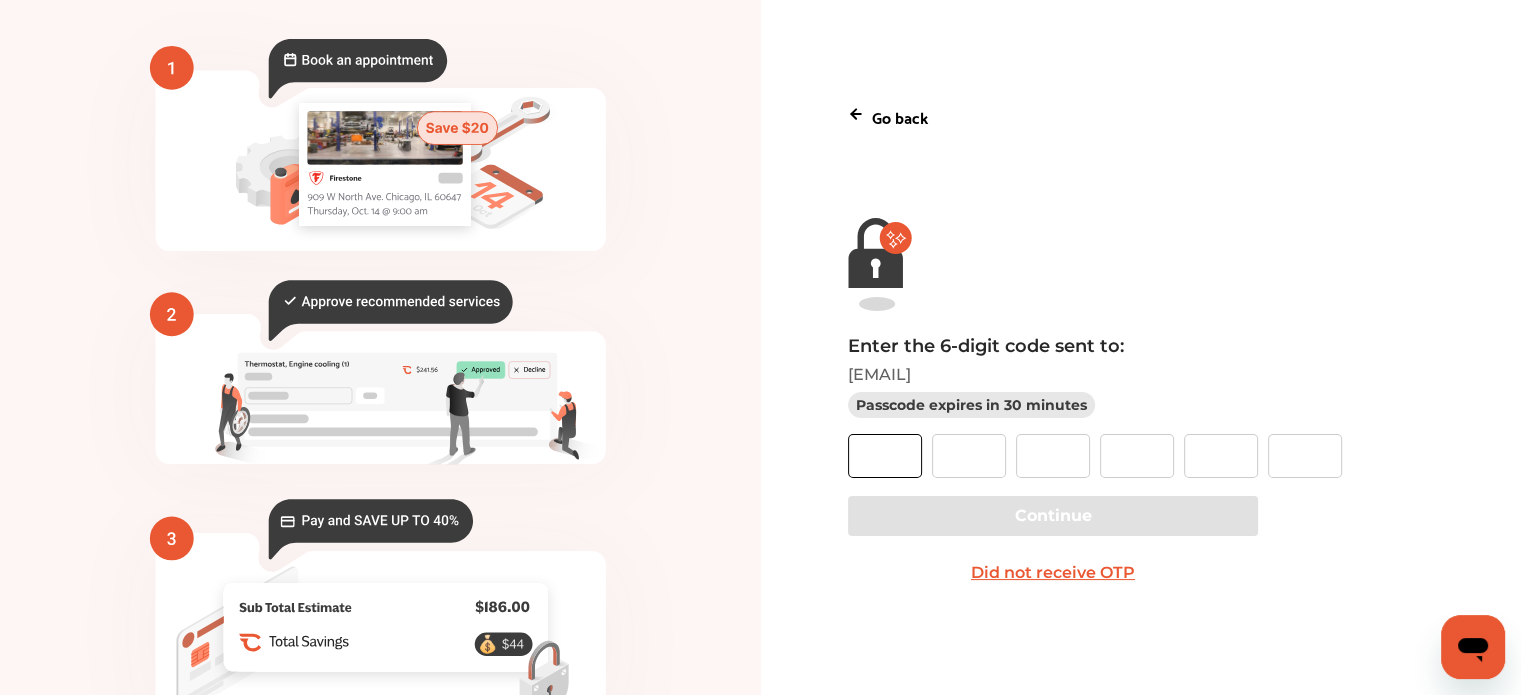 click at bounding box center (885, 456) 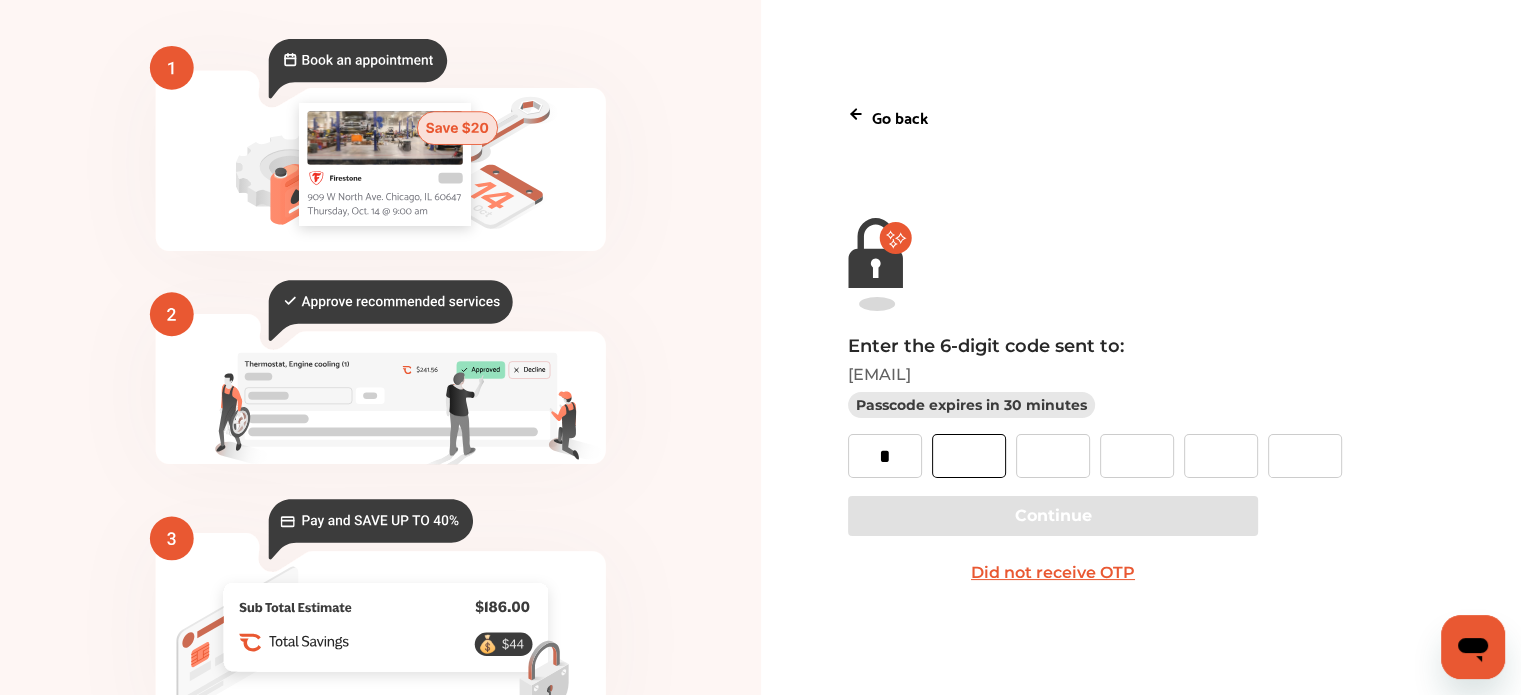 type on "*" 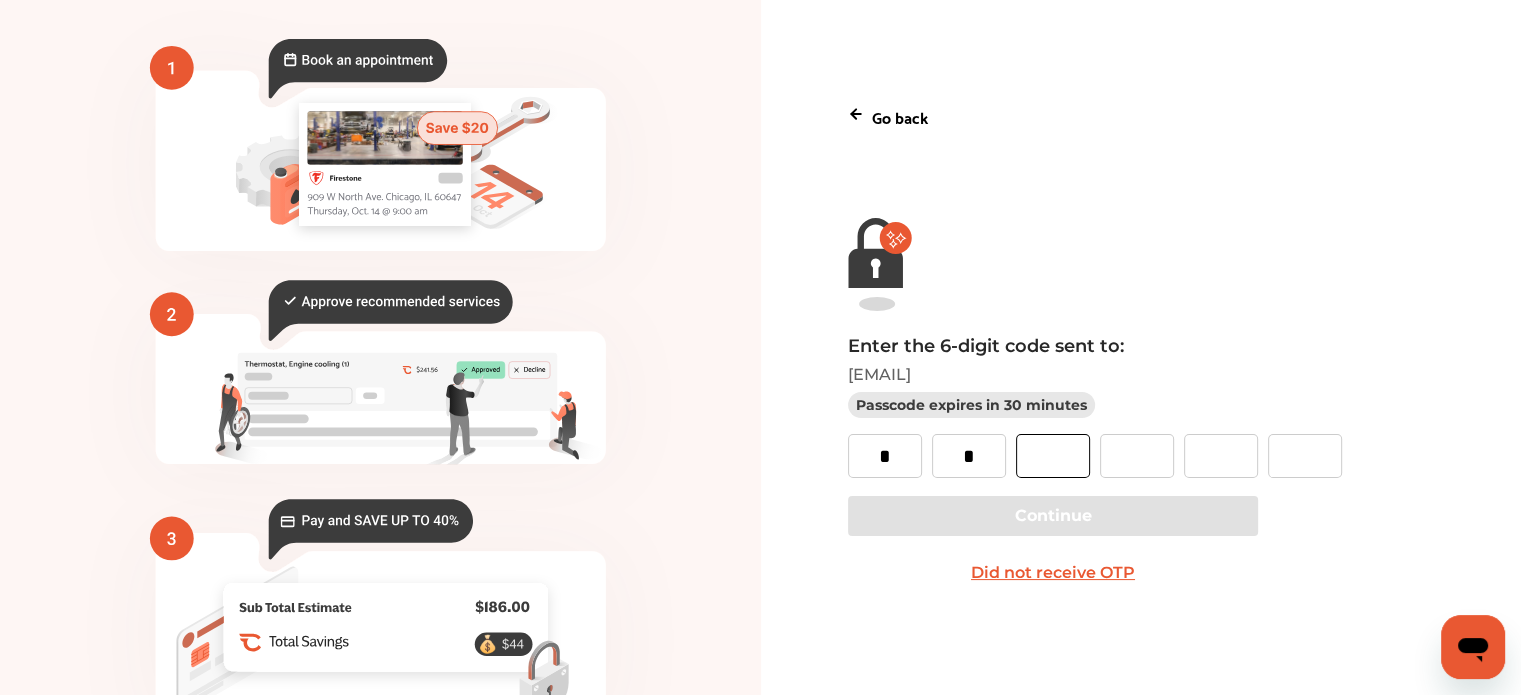 type on "*" 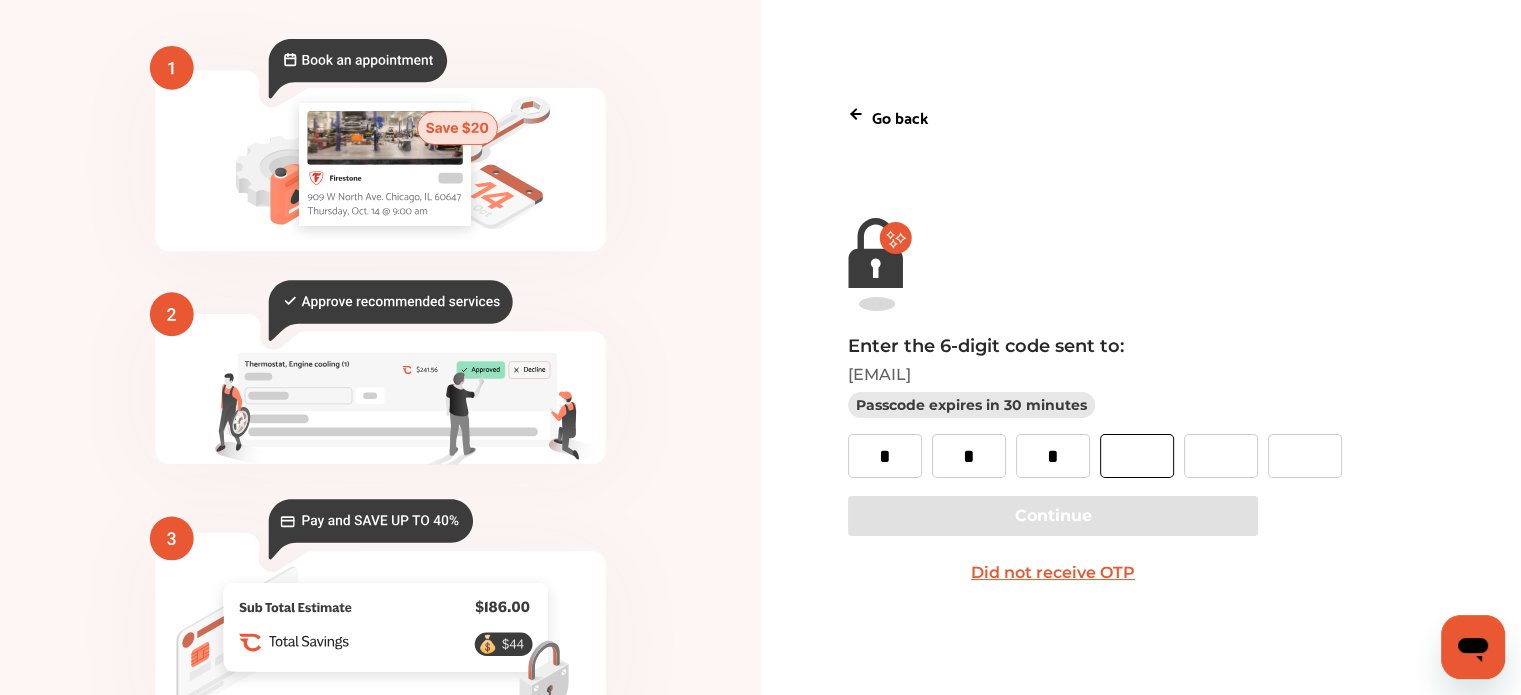 type on "*" 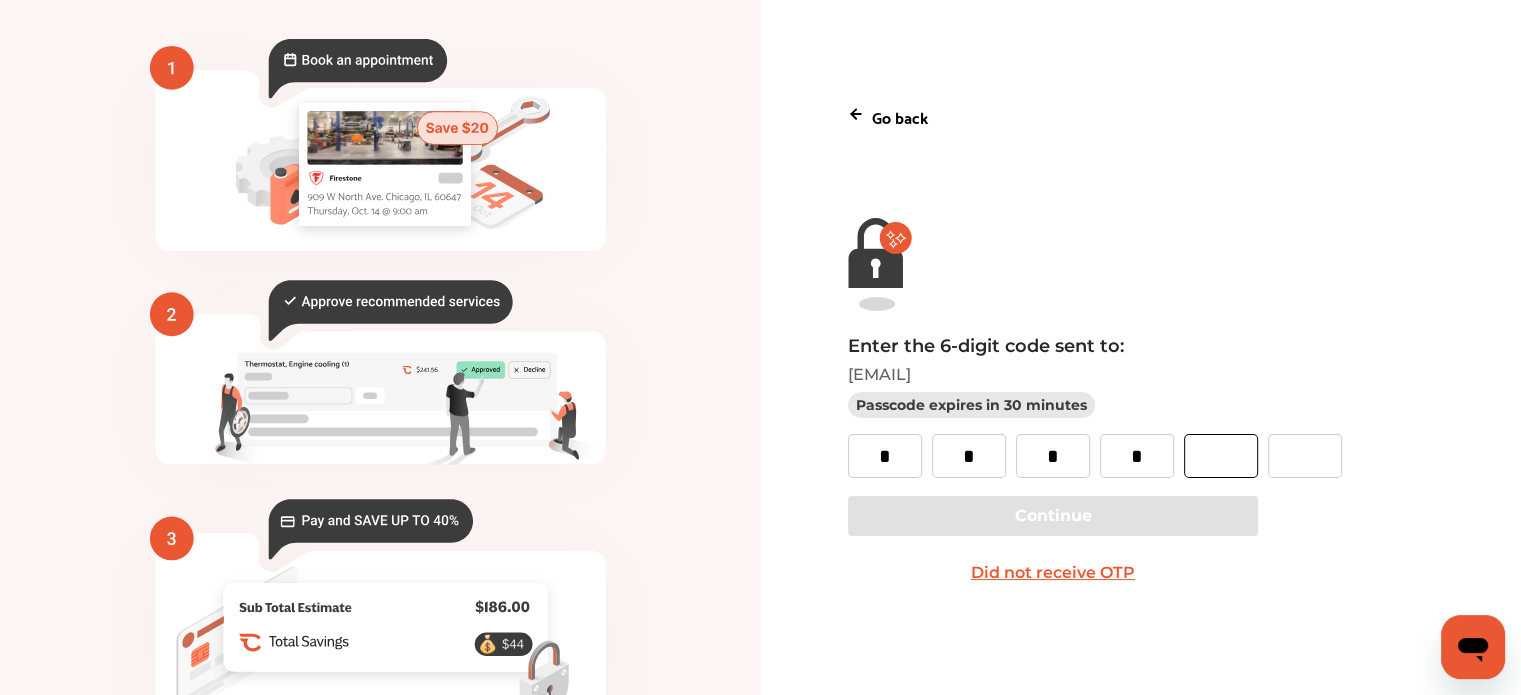 type on "*" 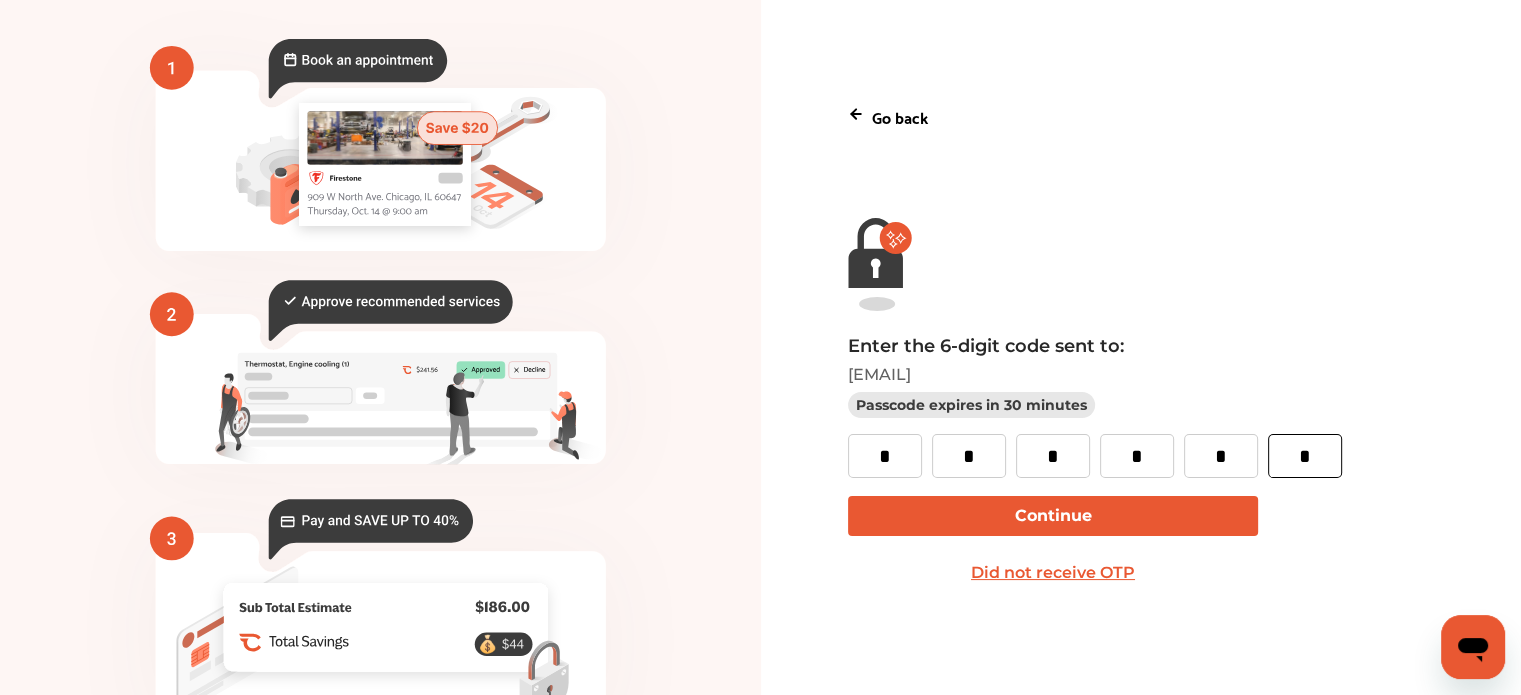 type on "*" 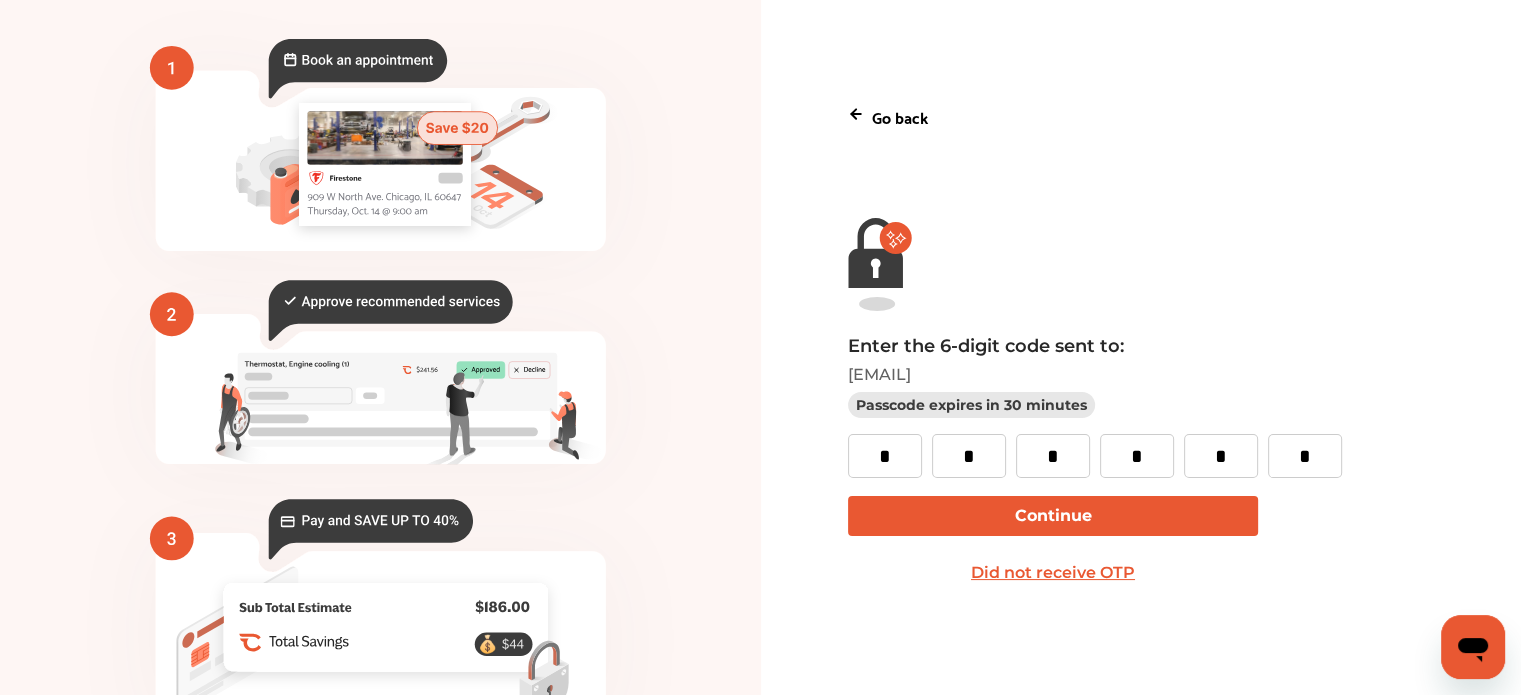 click on "Continue" at bounding box center [1053, 516] 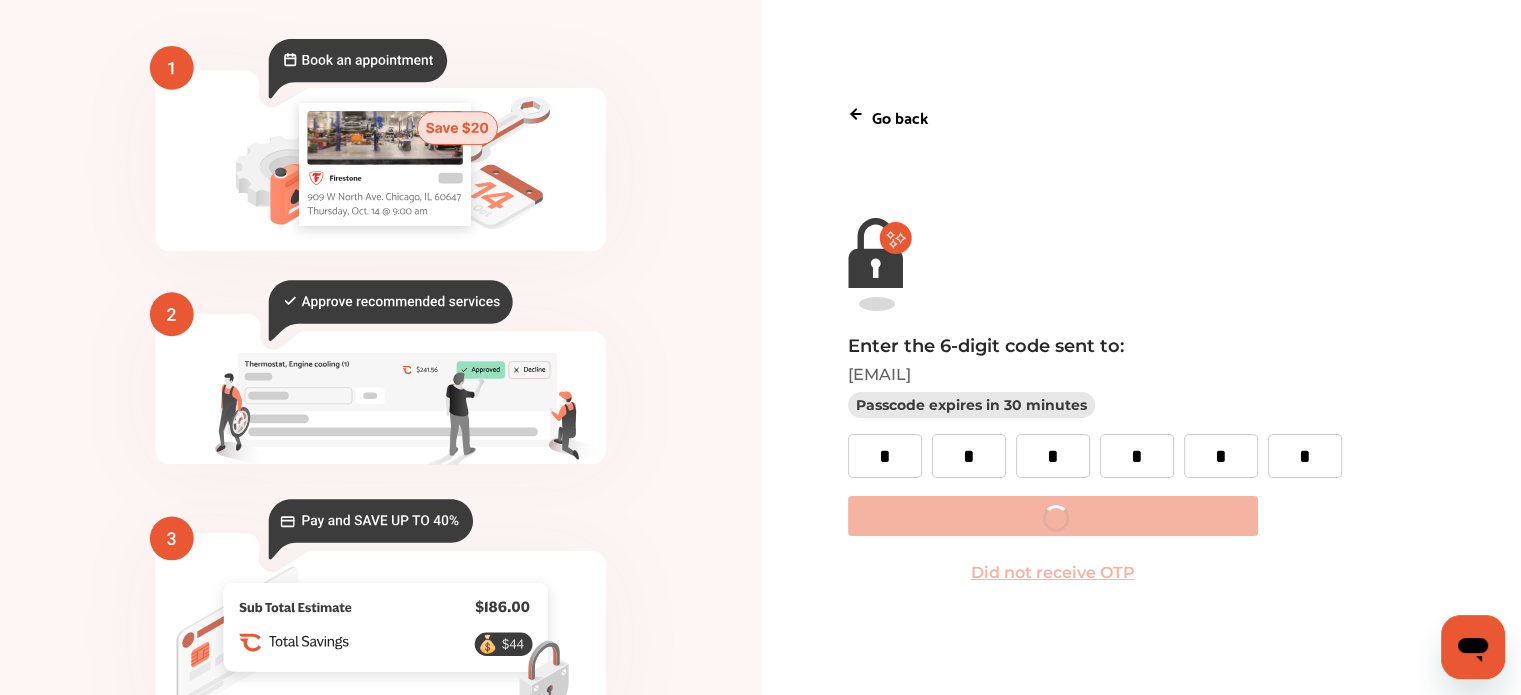 scroll, scrollTop: 0, scrollLeft: 0, axis: both 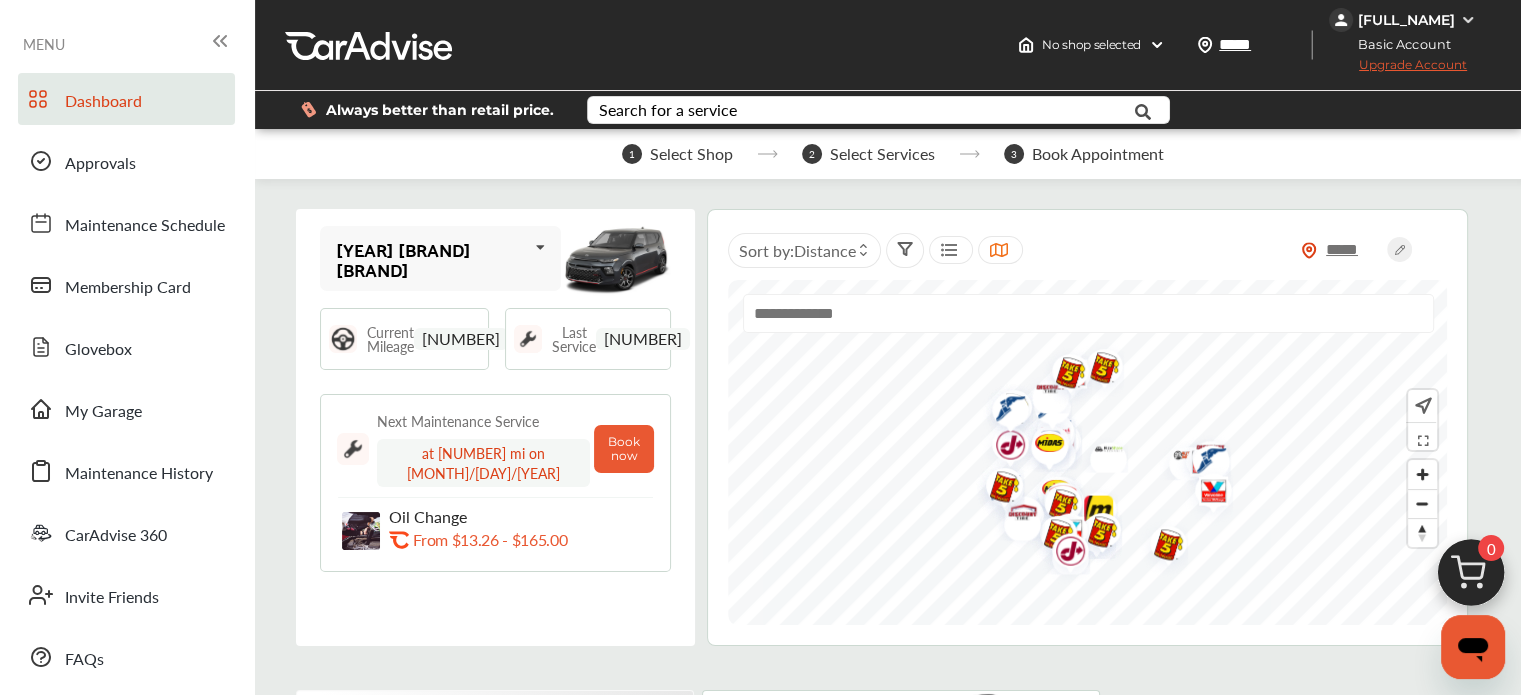 click on "Search for a service Search for... All Common Services Maintenance Schedules" at bounding box center [888, 110] 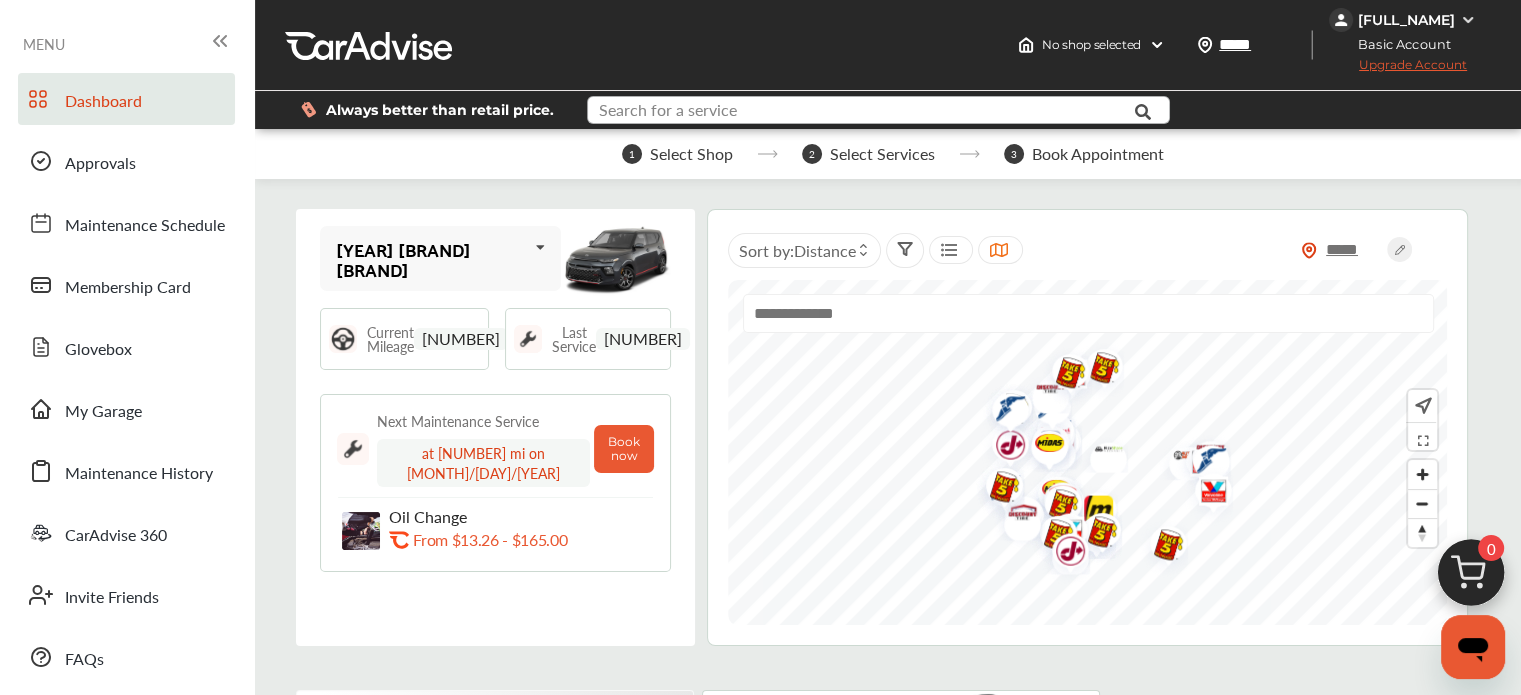 click at bounding box center (860, 112) 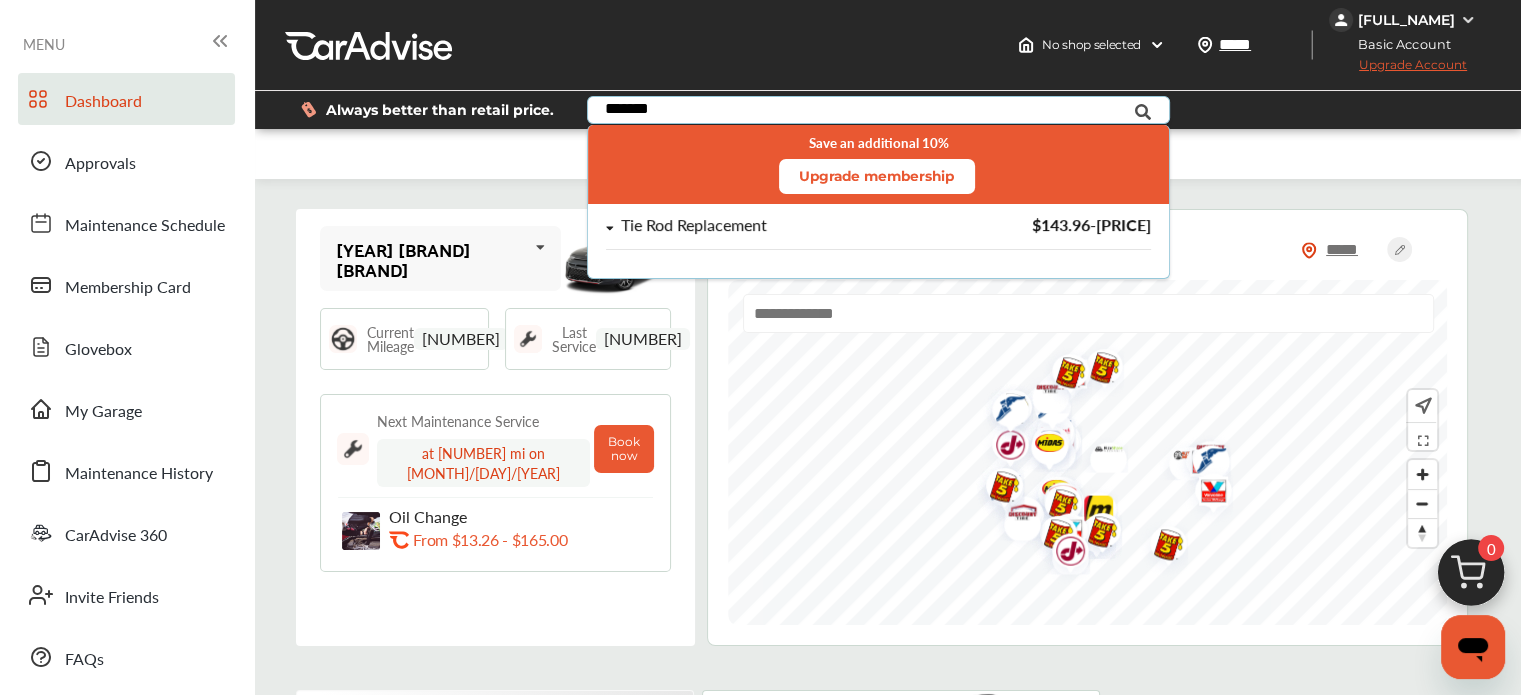 type on "*******" 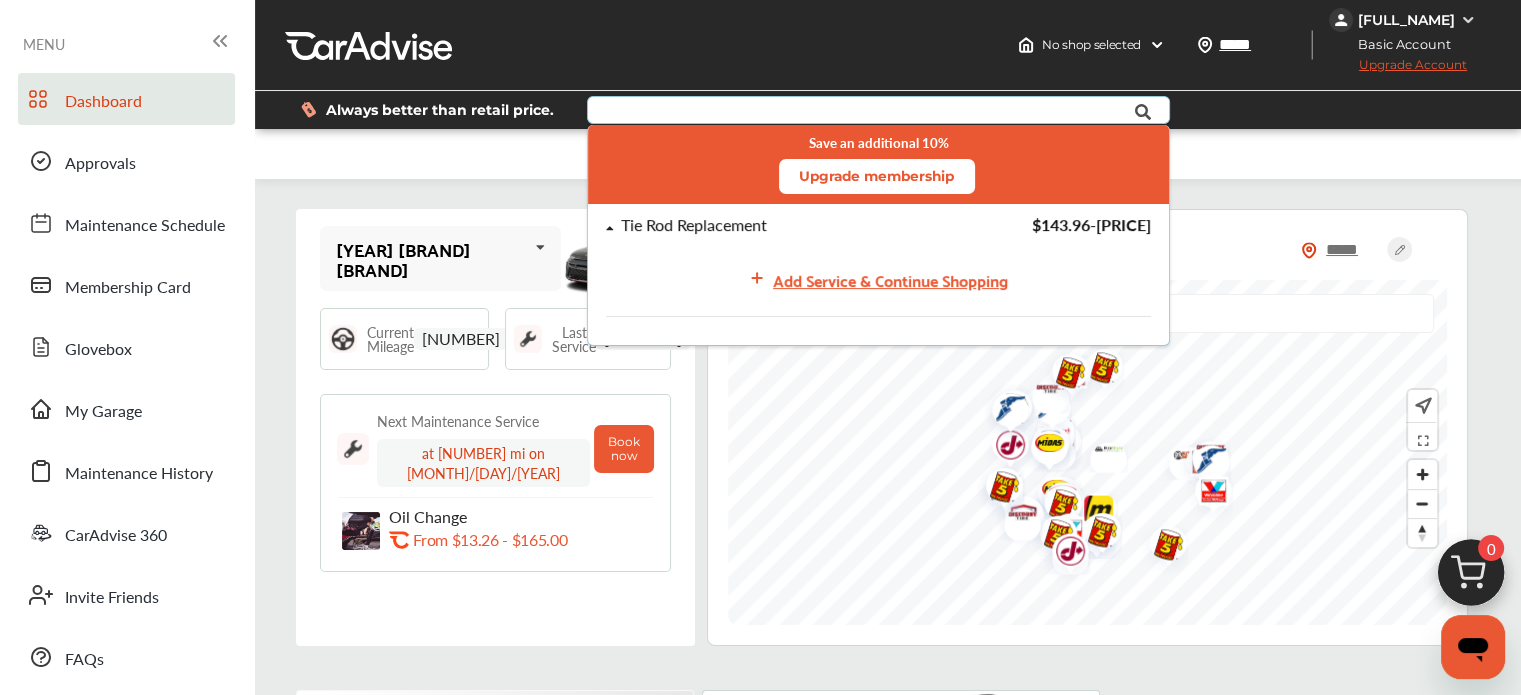 click on "Tie Rod Replacement" at bounding box center (694, 225) 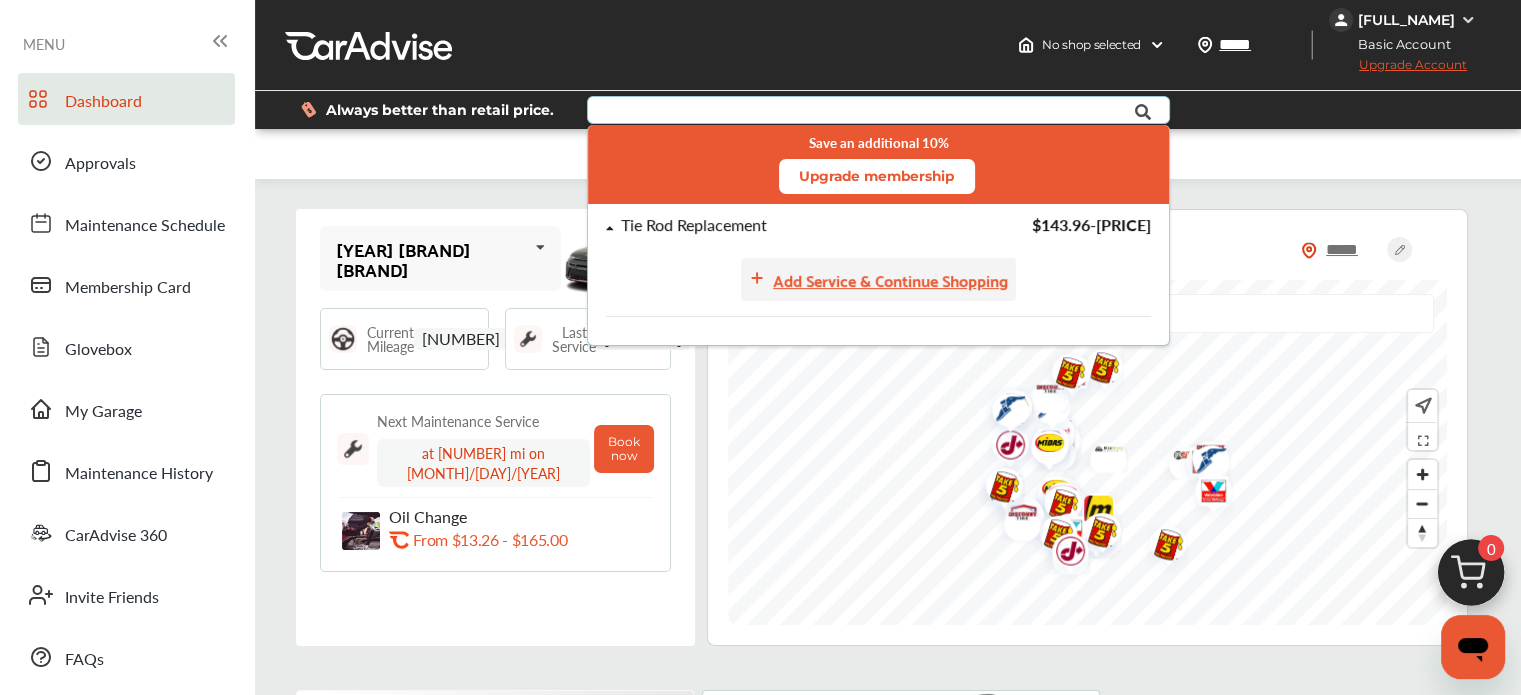 click on "Add Service & Continue Shopping" at bounding box center [890, 279] 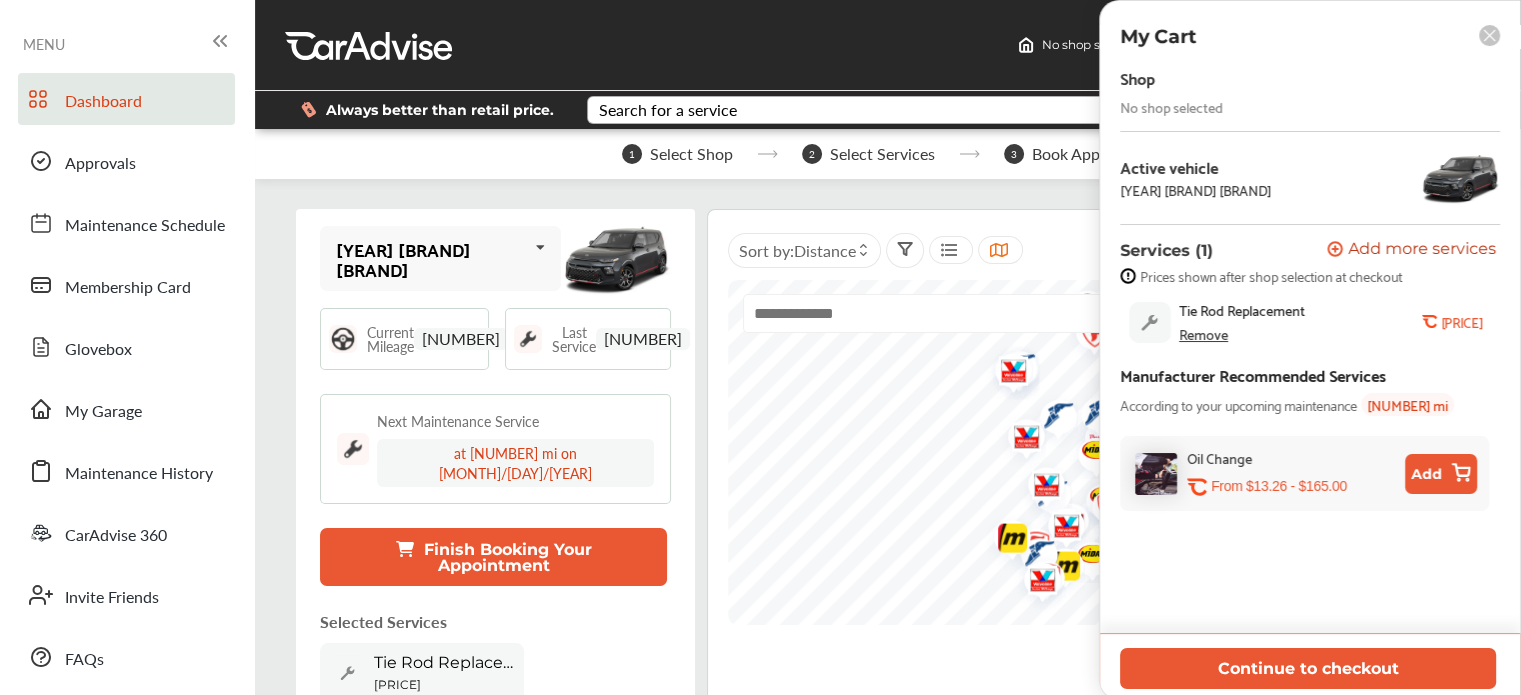 click on "1 Select Shop 2 Select Services 3 Book Appointment" at bounding box center [893, 154] 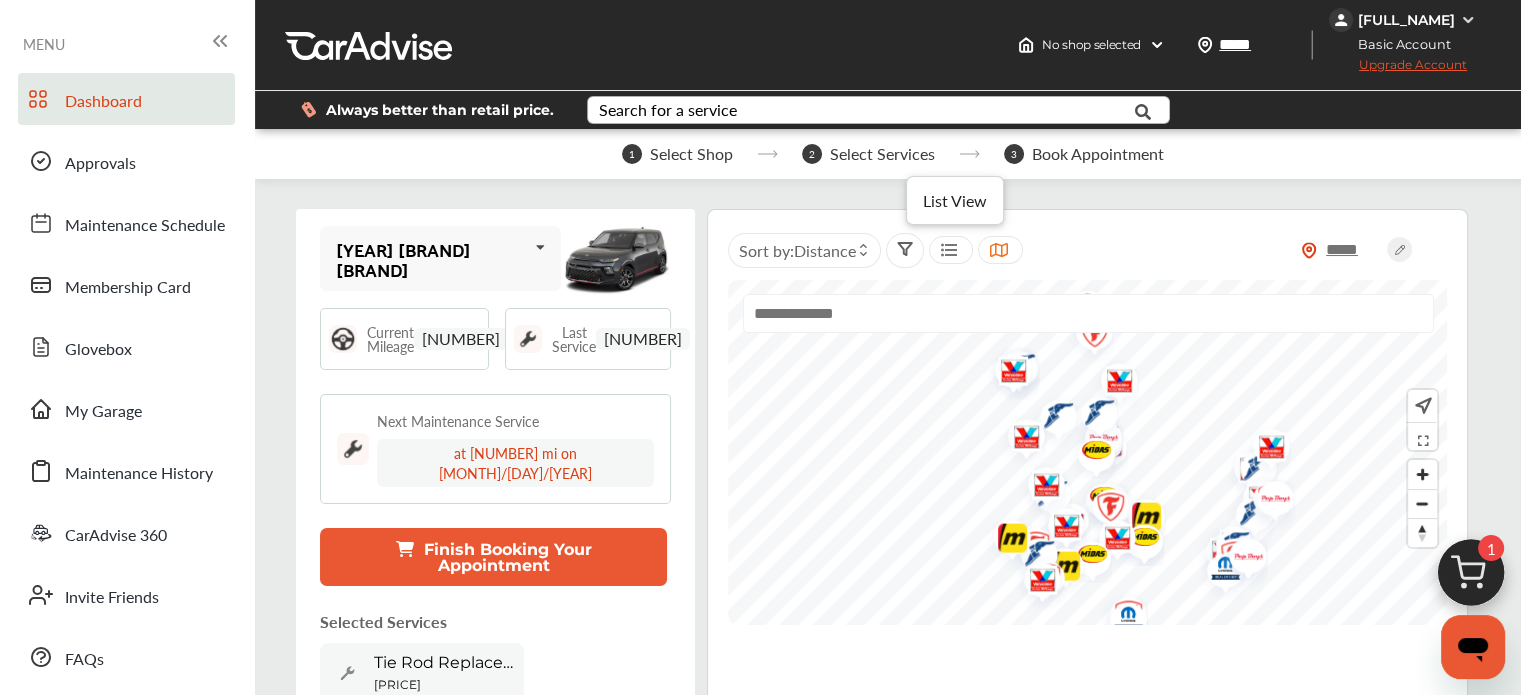 click at bounding box center [949, 250] 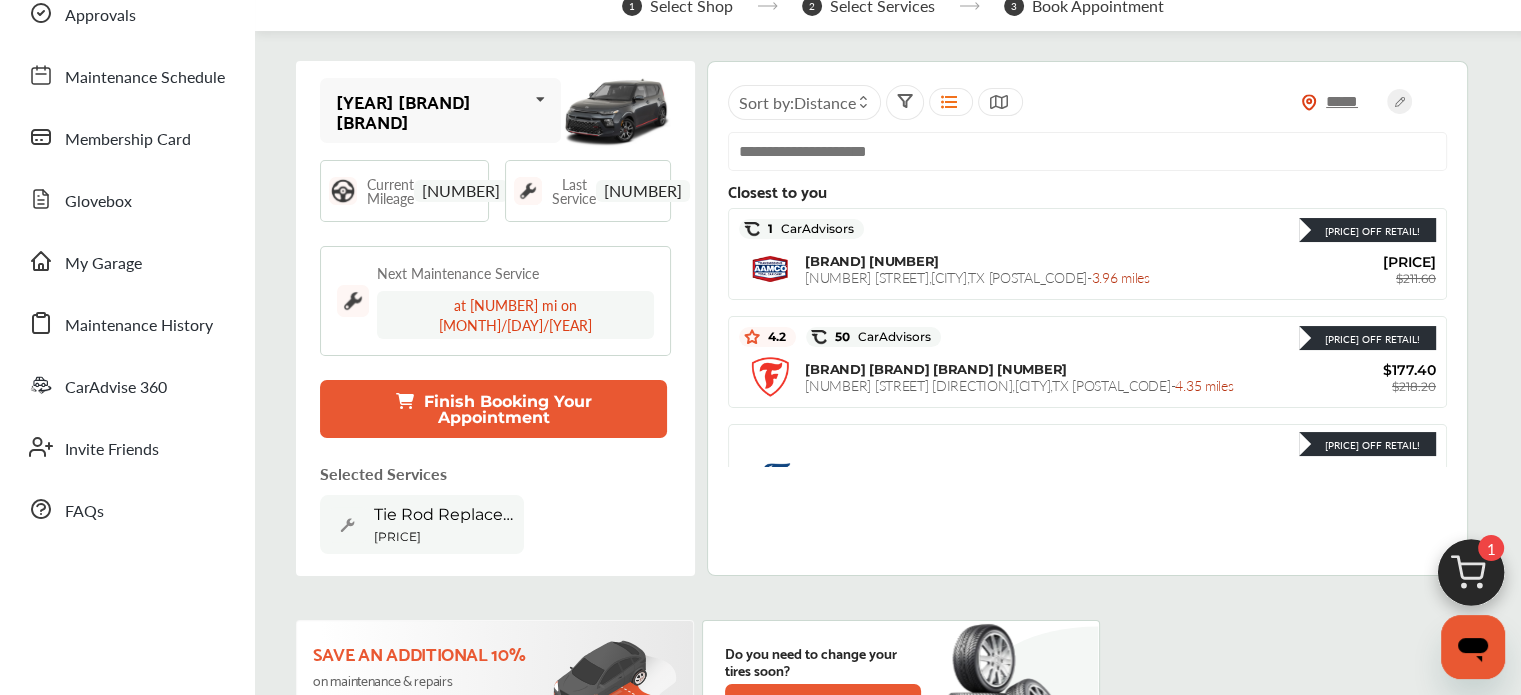 scroll, scrollTop: 169, scrollLeft: 0, axis: vertical 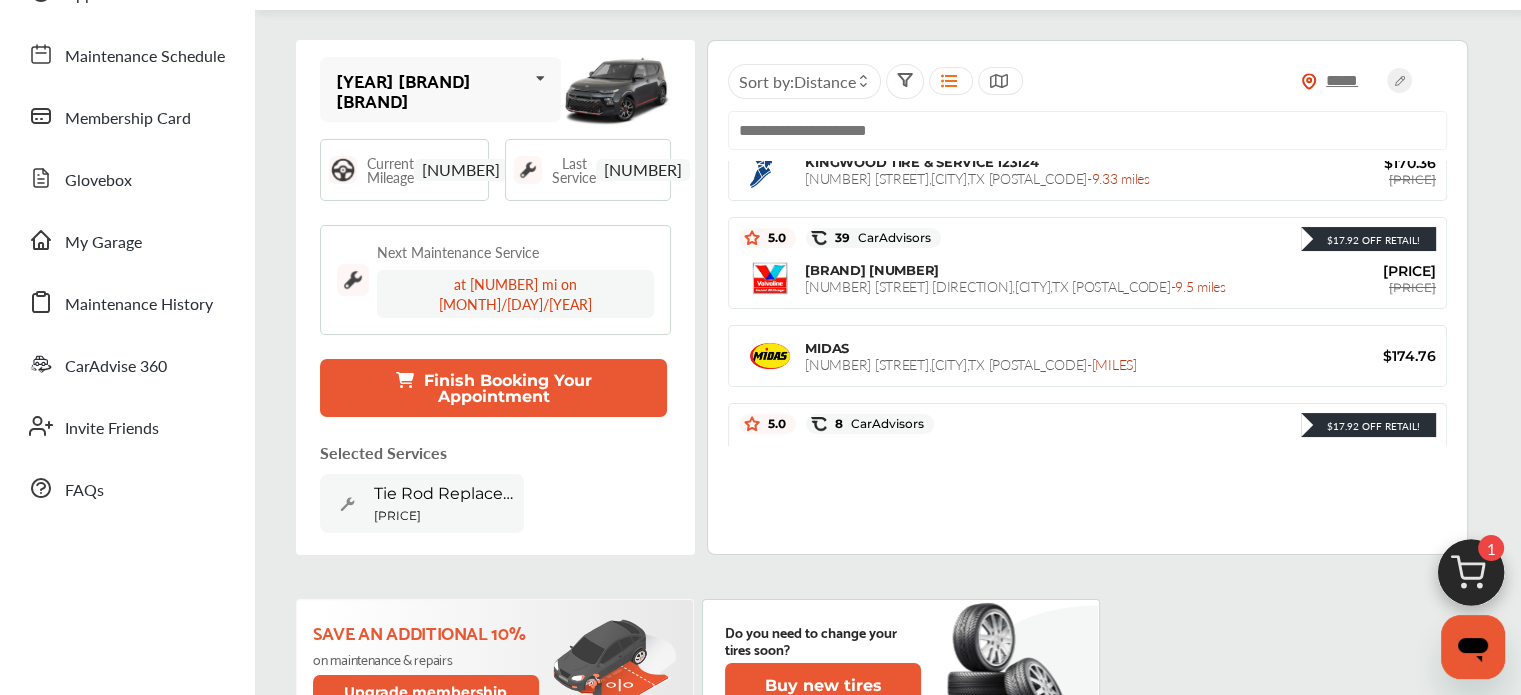 click at bounding box center [1087, 138] 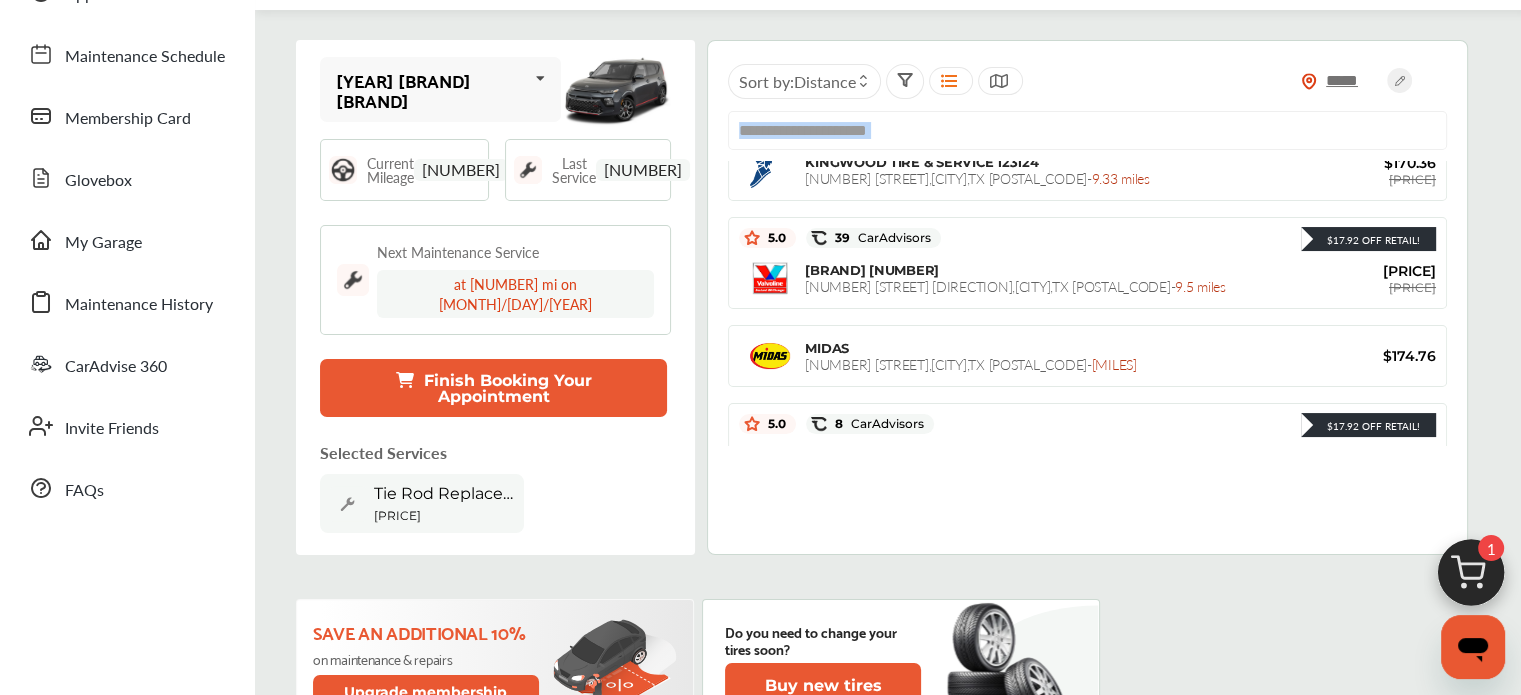 click at bounding box center [1087, 138] 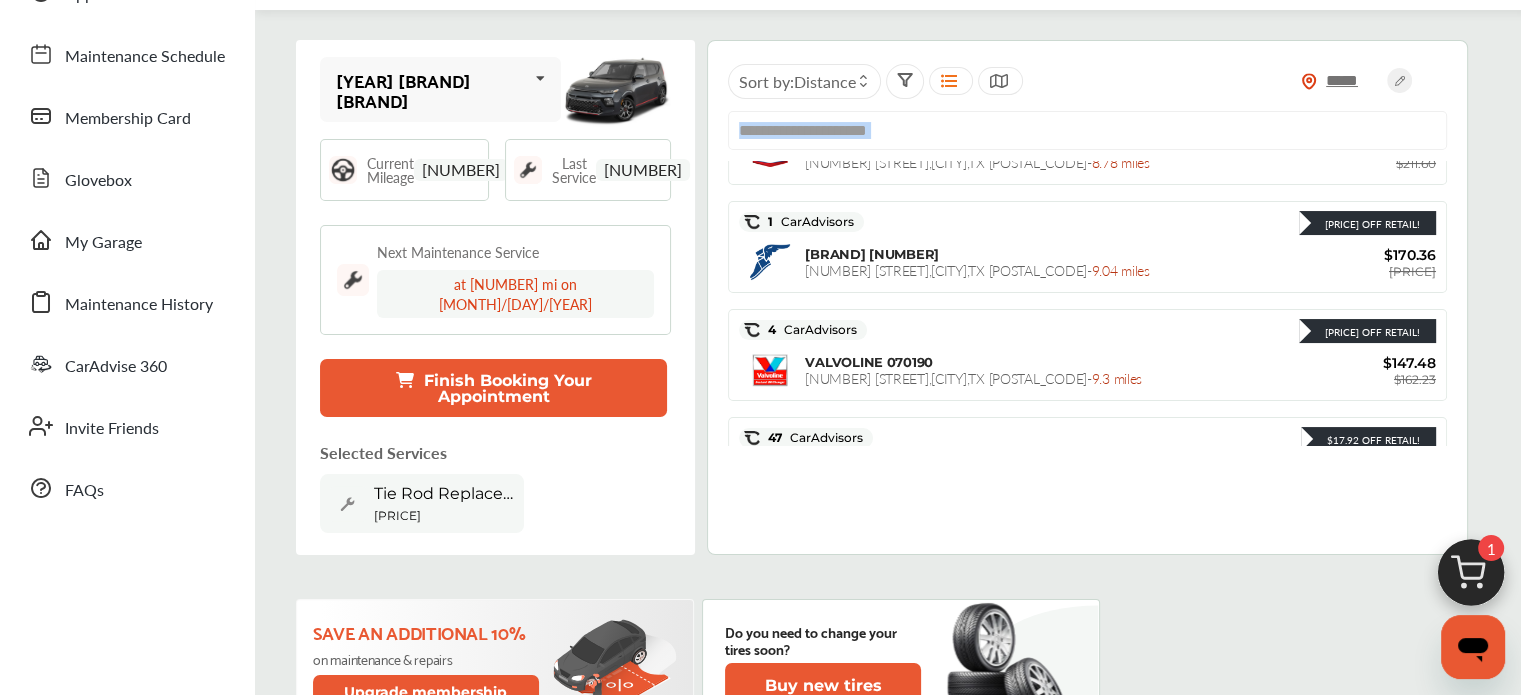 scroll, scrollTop: 1866, scrollLeft: 0, axis: vertical 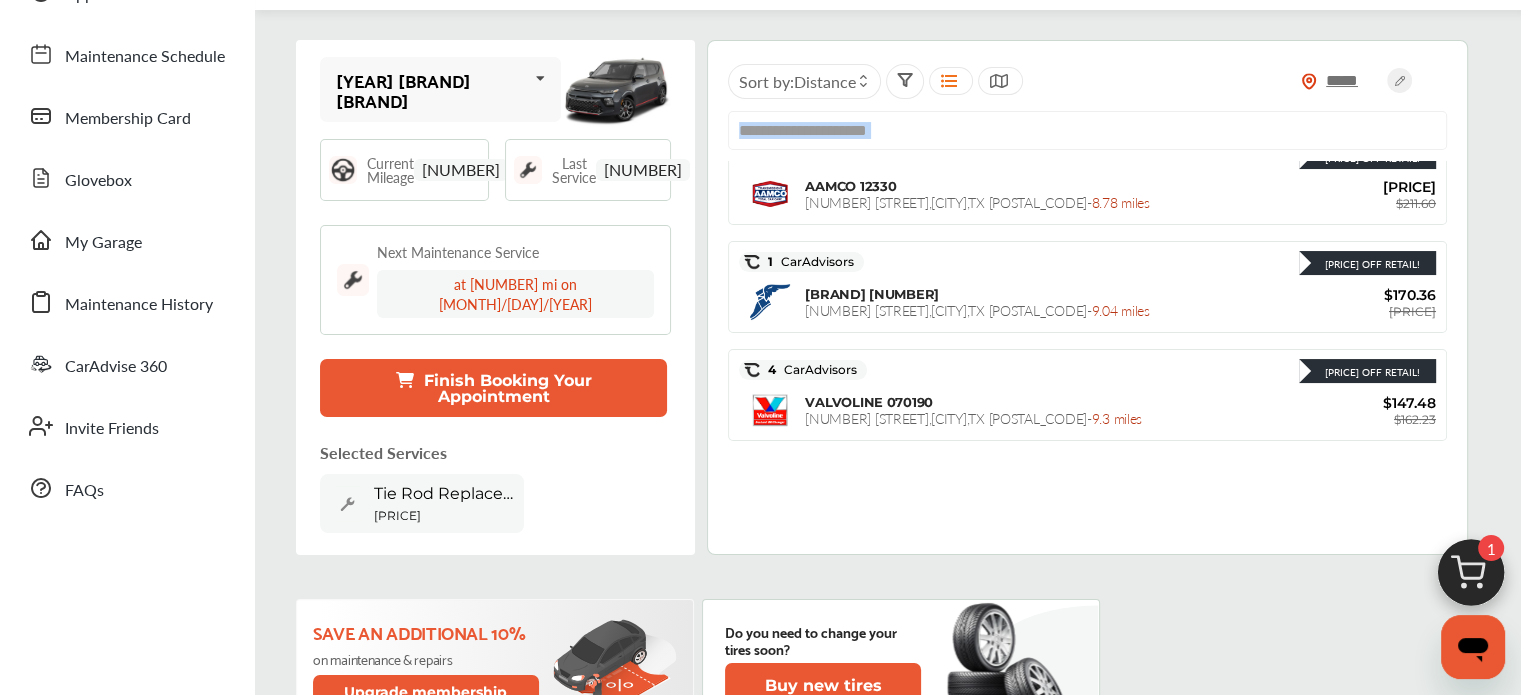 click at bounding box center (1087, 138) 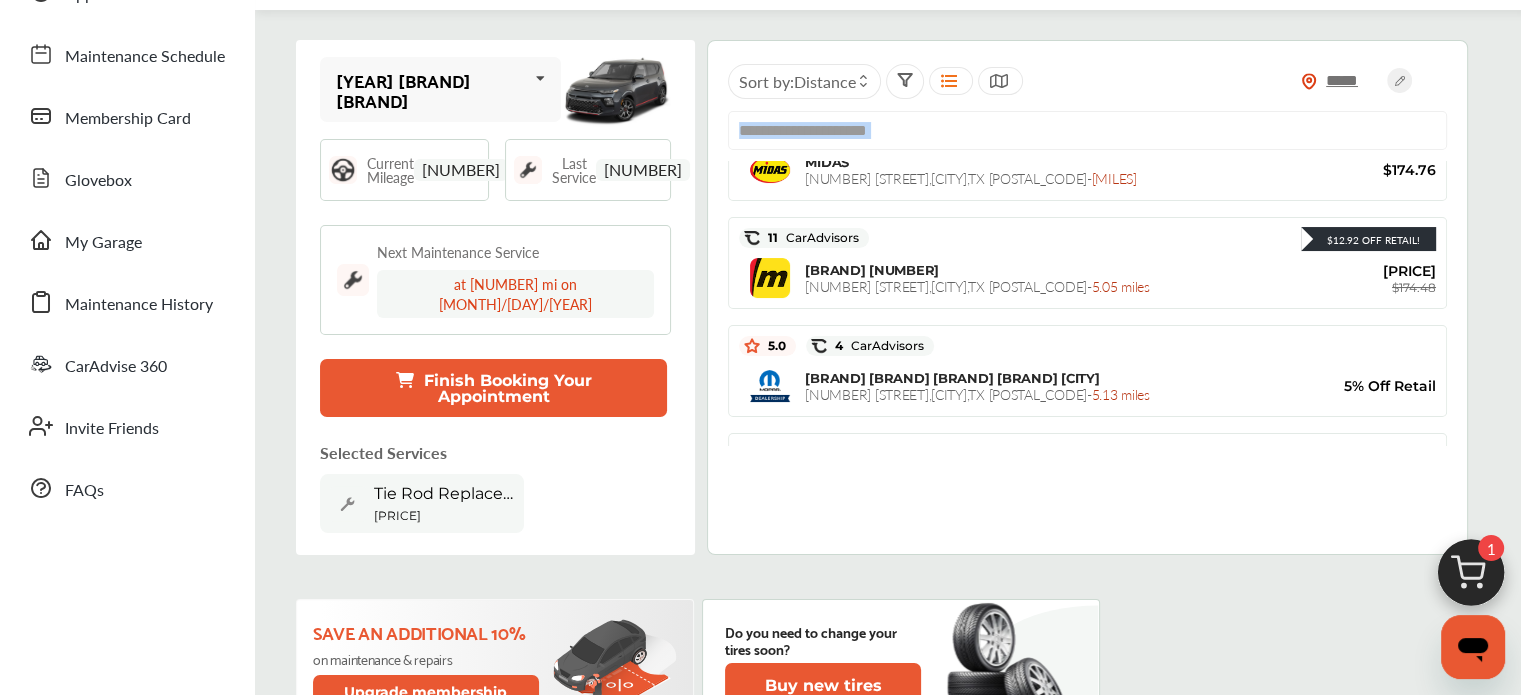 scroll, scrollTop: 476, scrollLeft: 0, axis: vertical 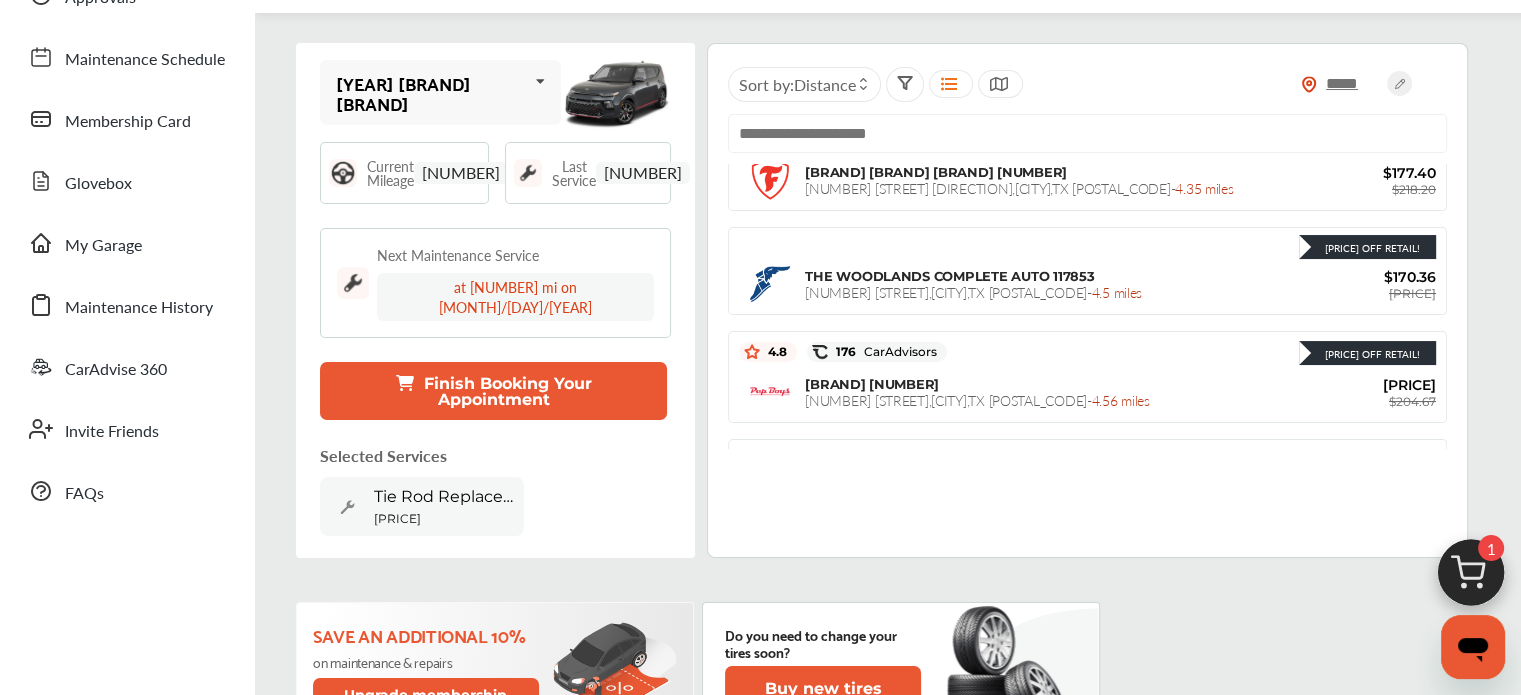 click on "[NUMBER]" at bounding box center (461, 173) 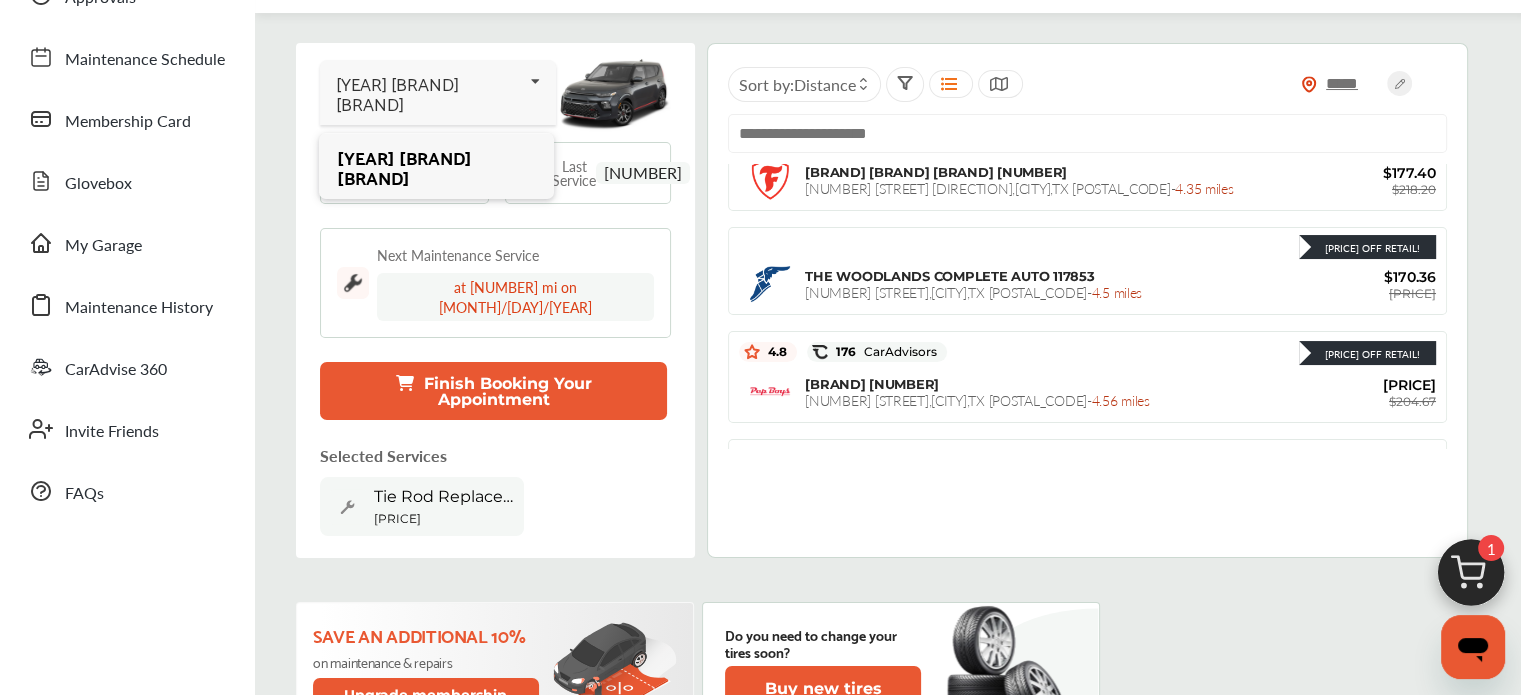 click on "[YEAR] [BRAND] [BRAND]" at bounding box center (436, 167) 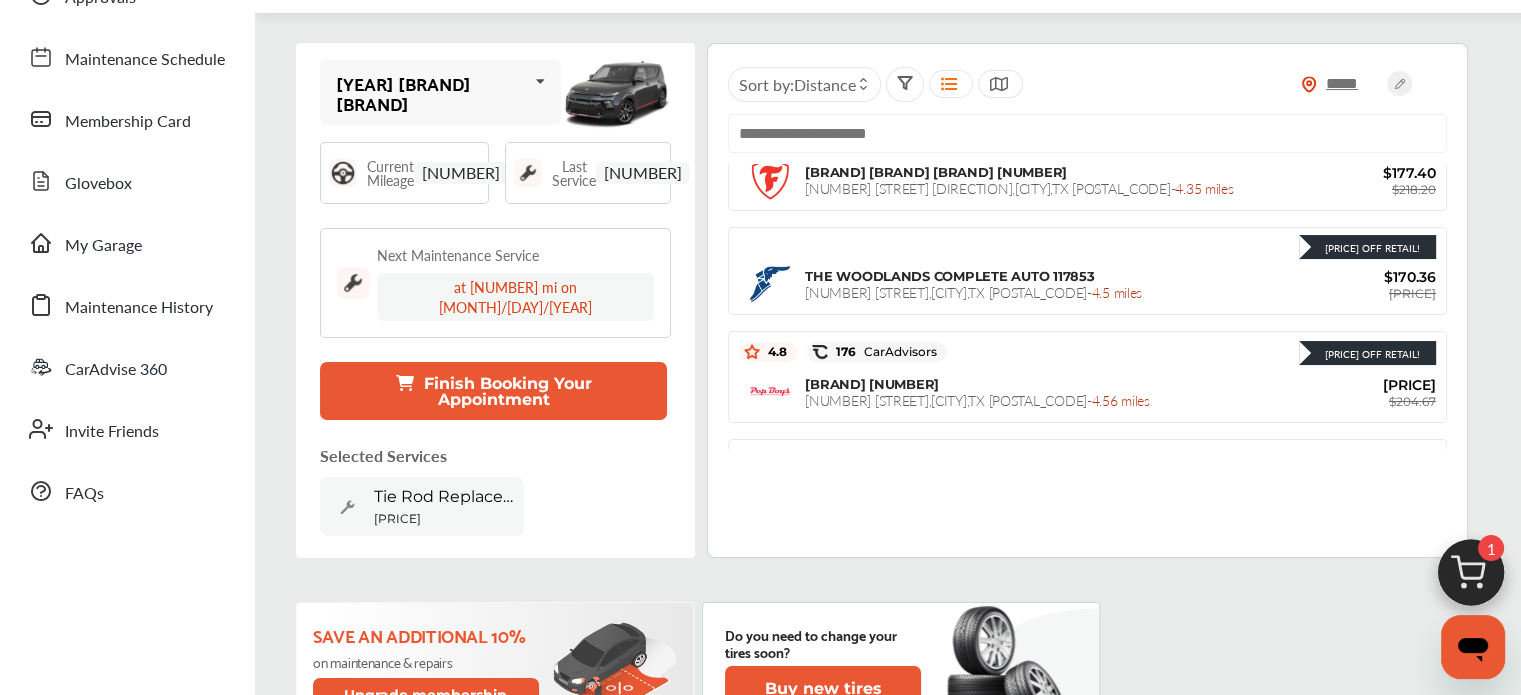 click on "[NUMBER]" at bounding box center (461, 173) 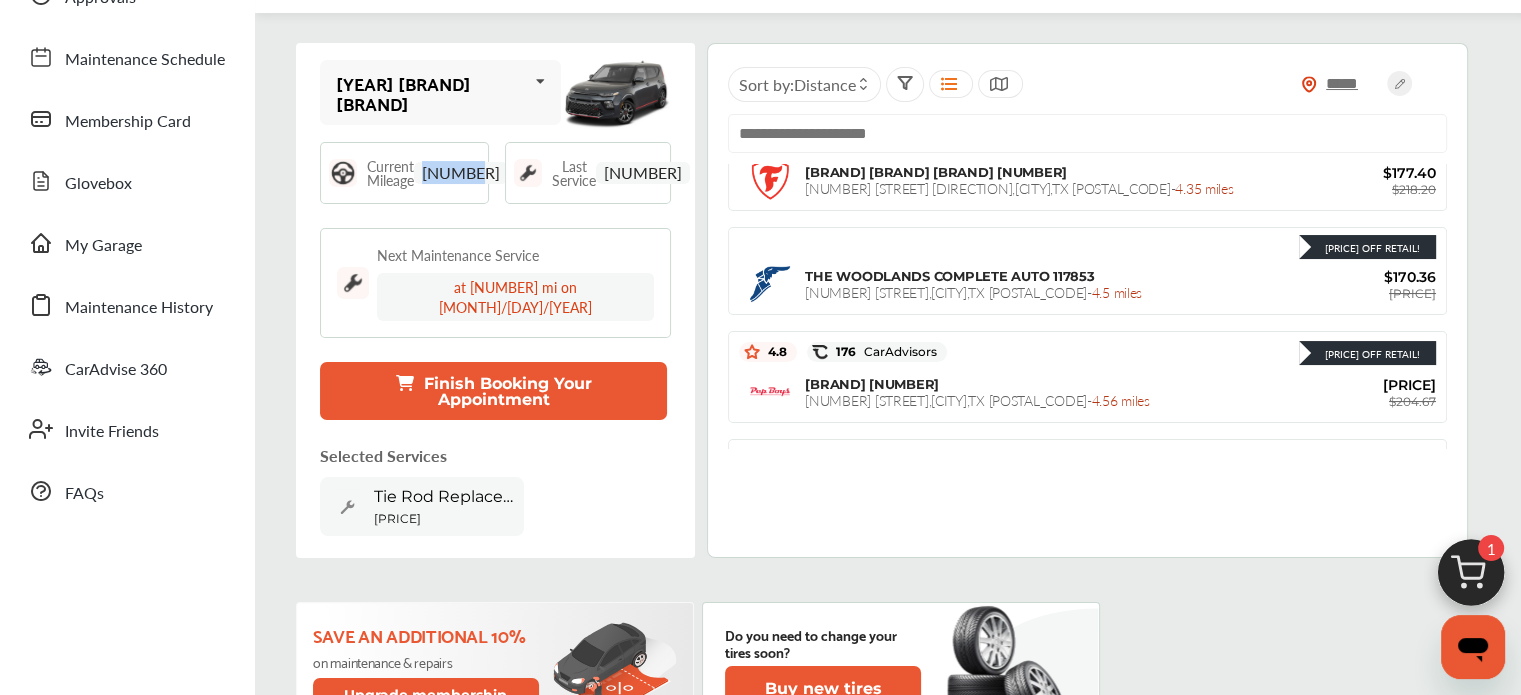 click on "[NUMBER]" at bounding box center (461, 173) 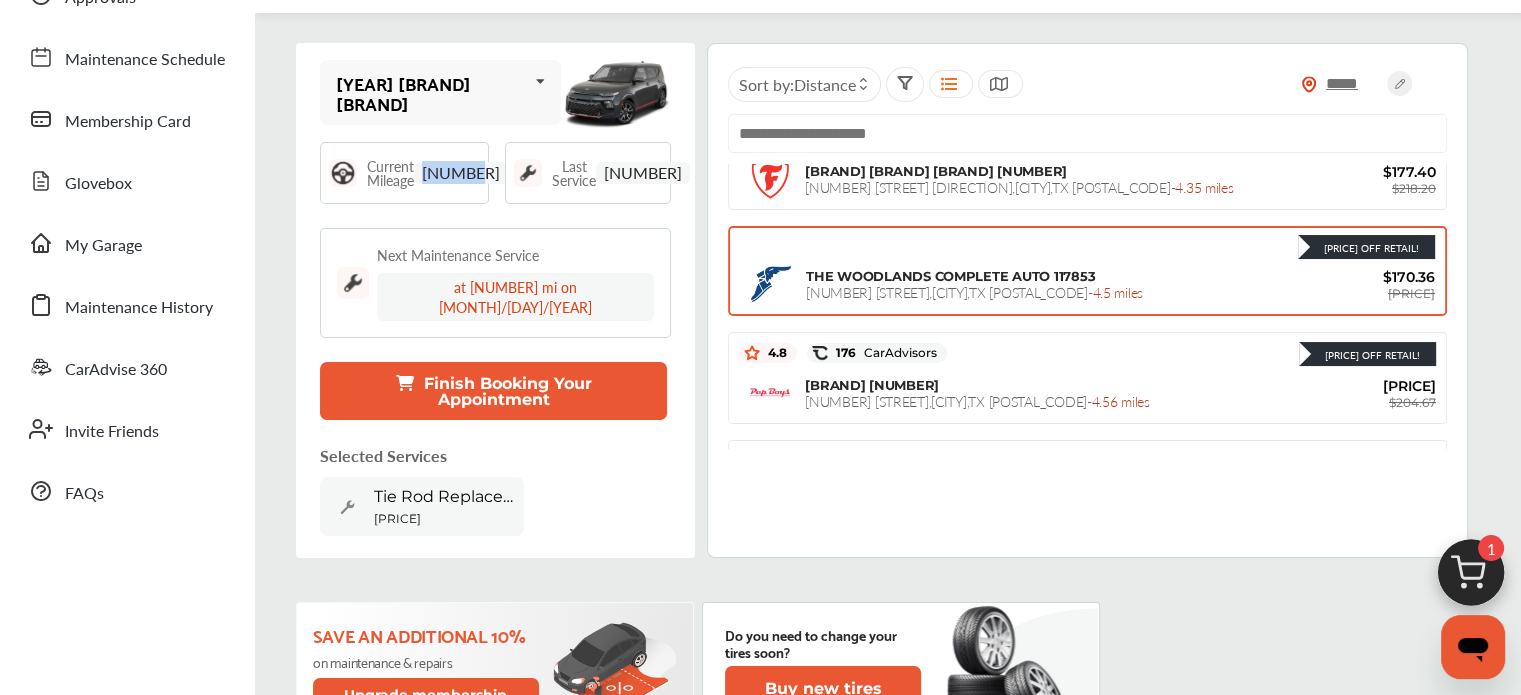 scroll, scrollTop: 179, scrollLeft: 0, axis: vertical 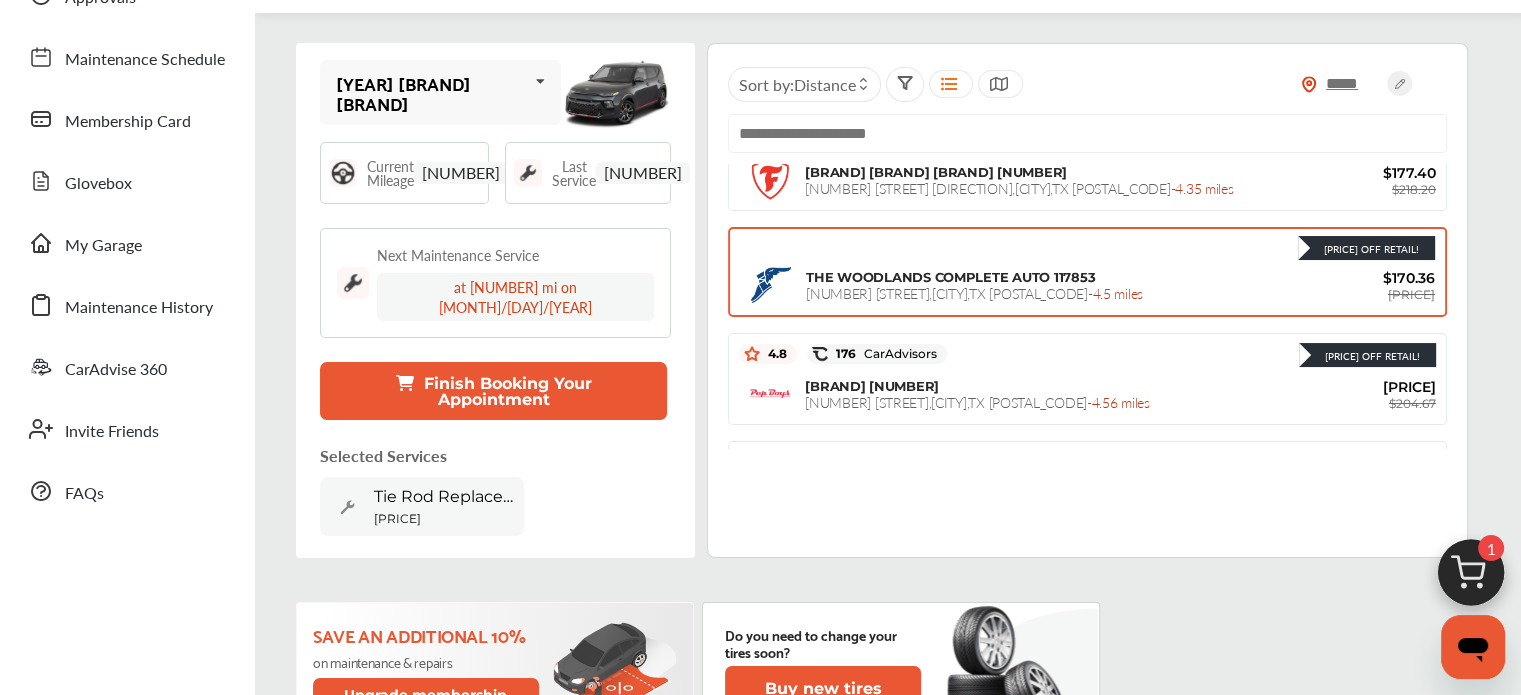 click on "[BRAND] [BRAND] [BRAND] [NUMBER] [POSTAL_CODE] [CITY] , [STATE] [POSTAL_CODE]" at bounding box center (1087, 285) 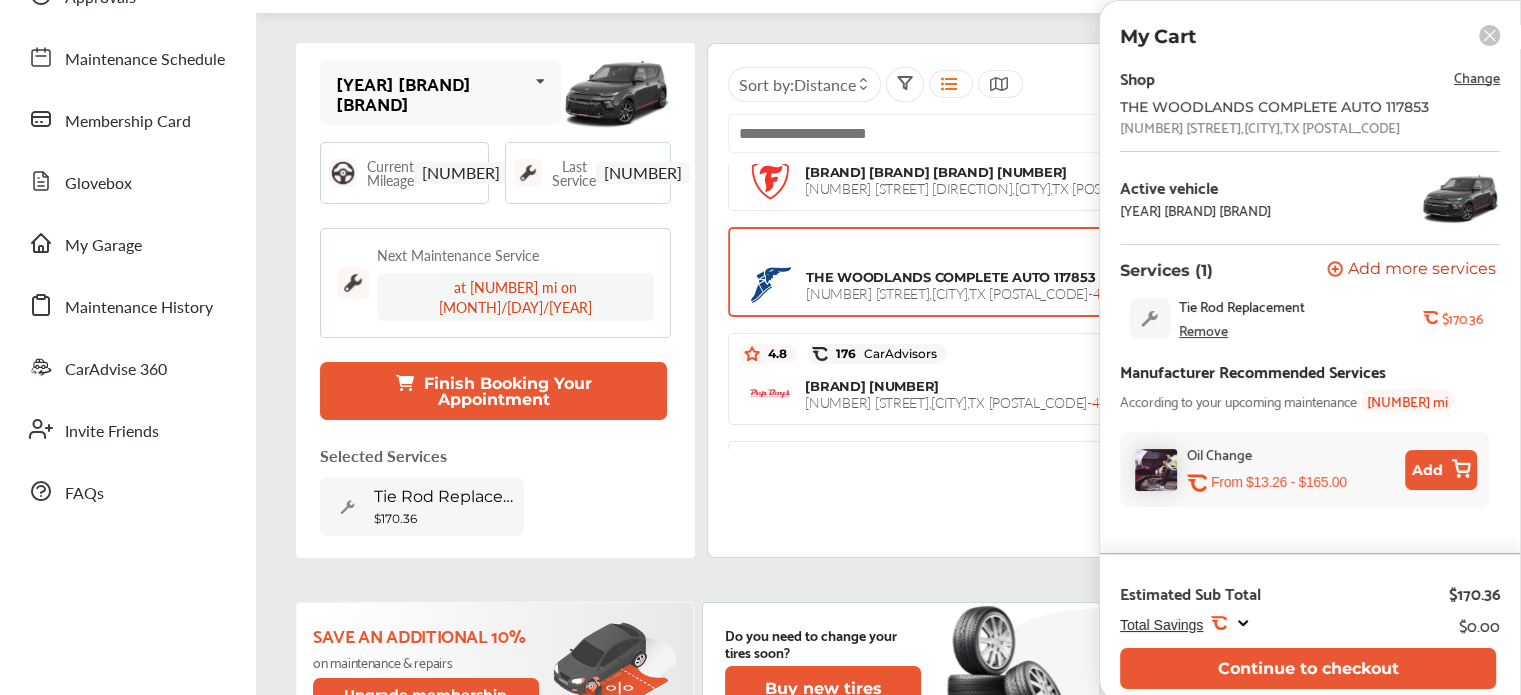click on "[BRAND] [BRAND] [BRAND] [NUMBER] [POSTAL_CODE] [CITY] , [STATE] [POSTAL_CODE] [BRAND] [BRAND] [BRAND] [NUMBER] [STREET] , [CITY] , [STATE] [POSTAL_CODE]" at bounding box center [888, 1503] 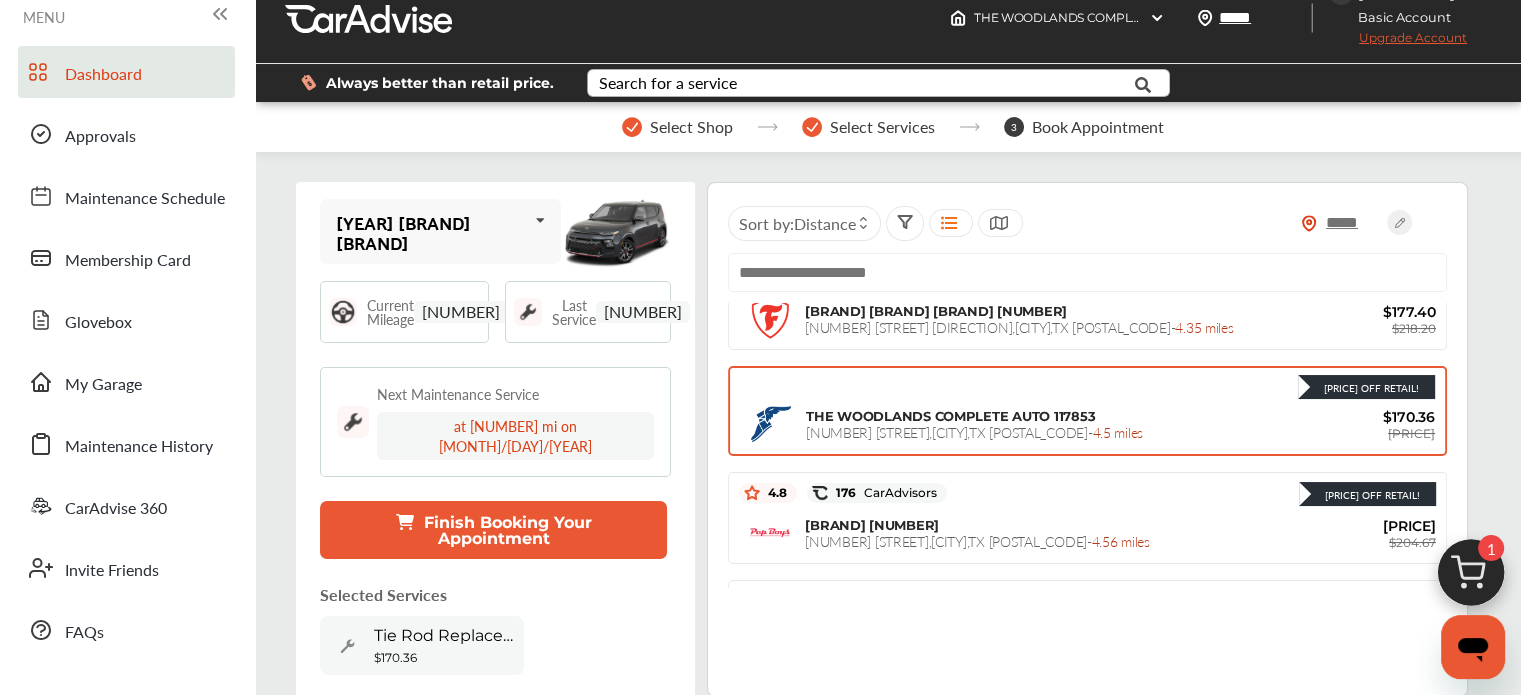 scroll, scrollTop: 0, scrollLeft: 0, axis: both 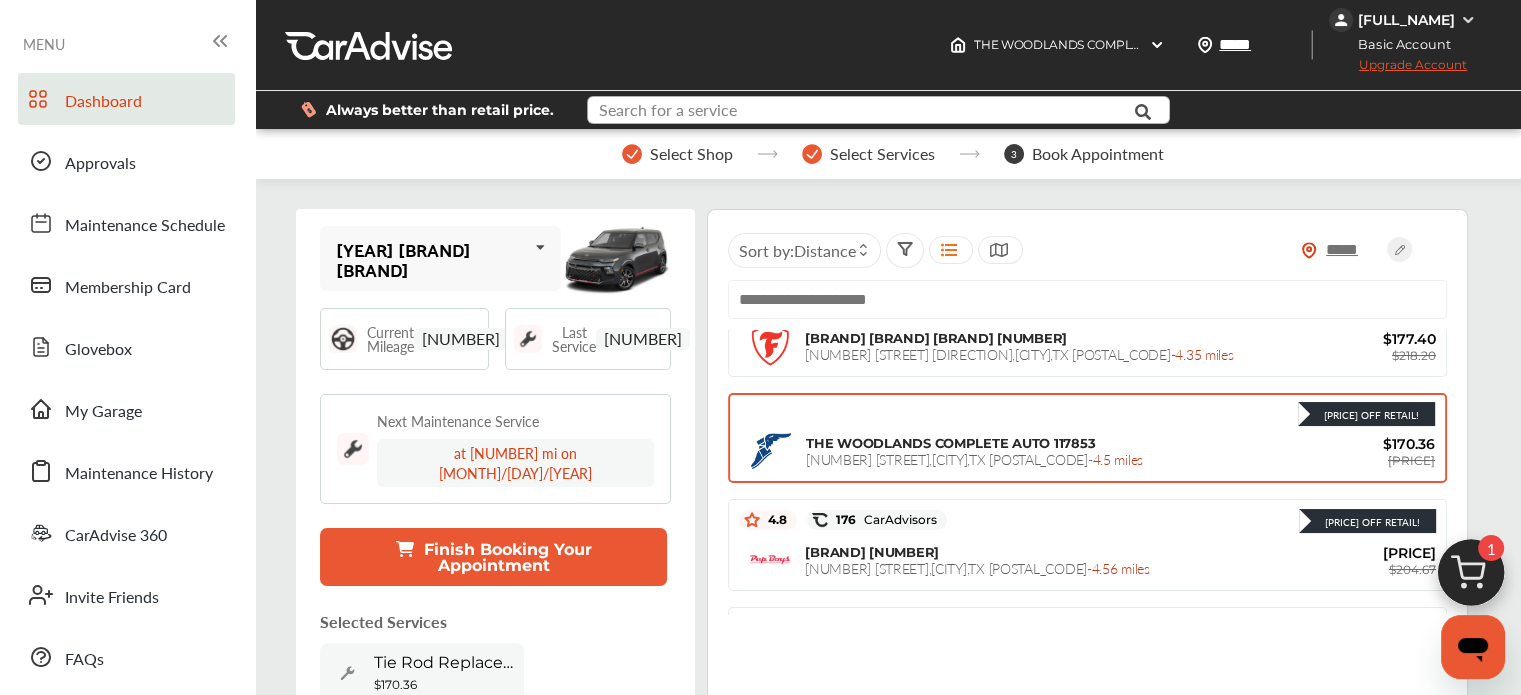 click at bounding box center [860, 112] 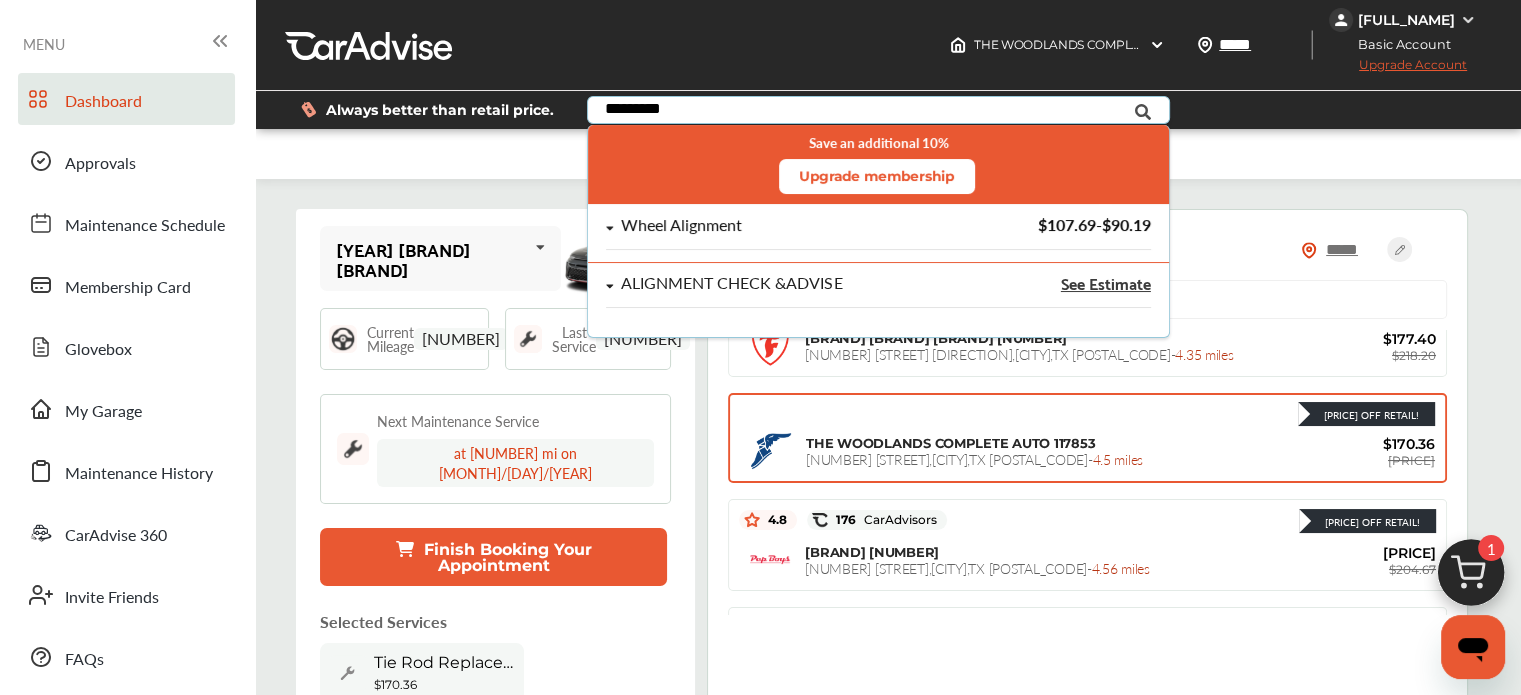 type on "*********" 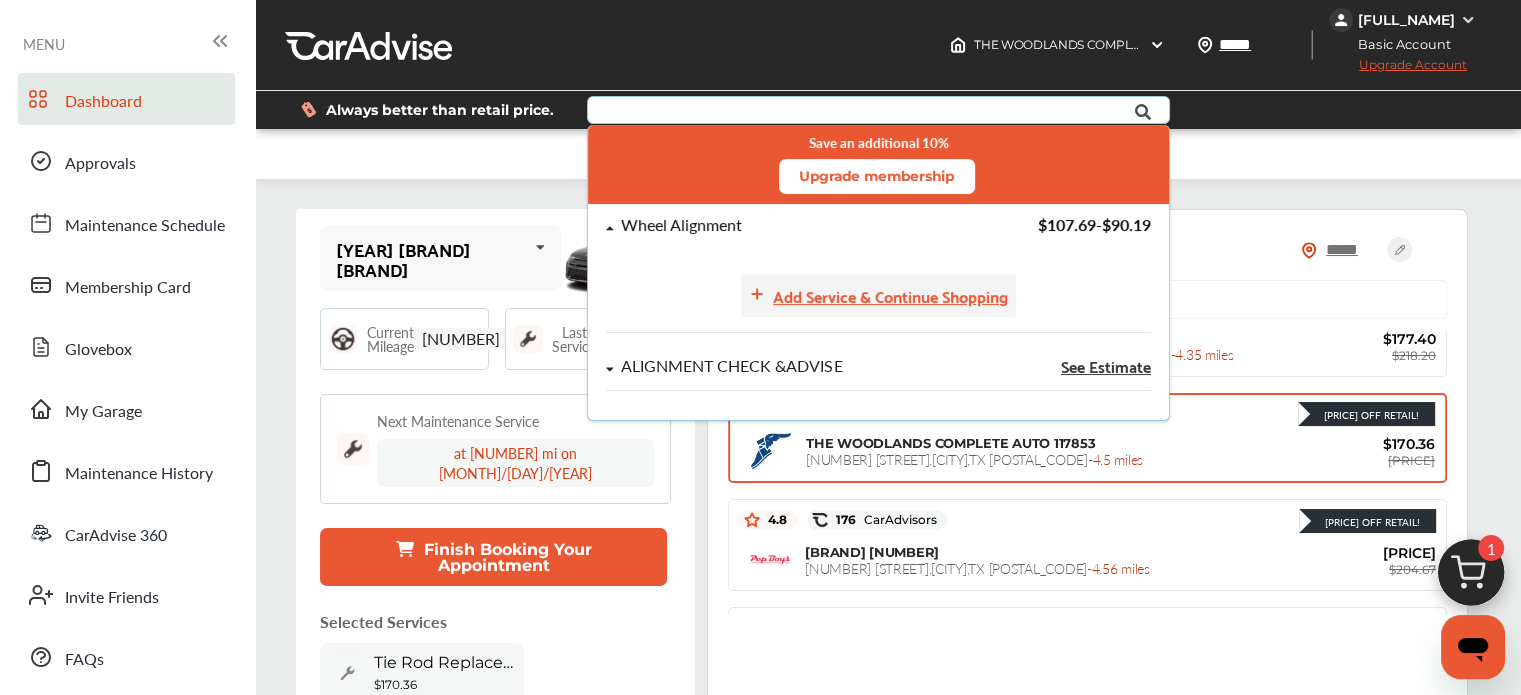 click on "Add Service & Continue Shopping" at bounding box center (890, 295) 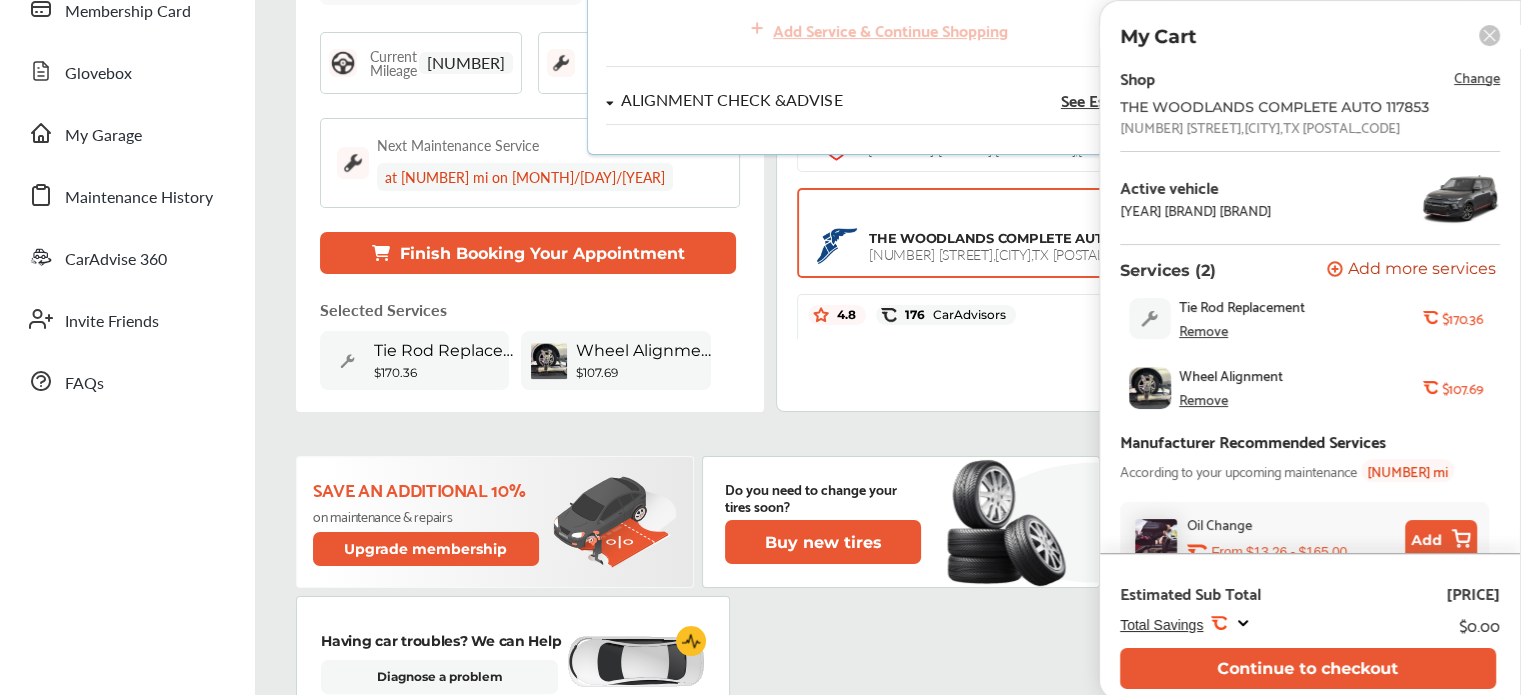 scroll, scrollTop: 280, scrollLeft: 0, axis: vertical 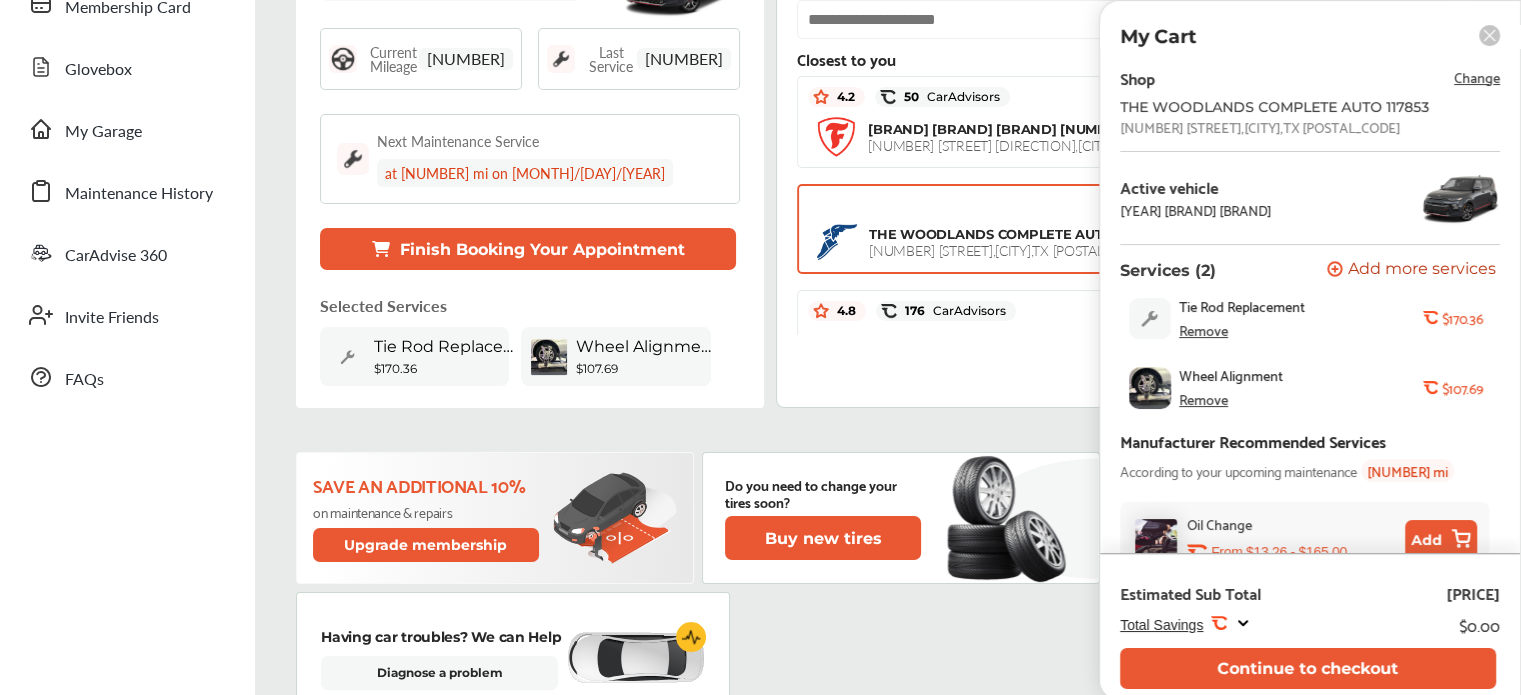 click on "[YEAR] [BRAND] [BRAND] [YEAR] [BRAND] [BRAND] Current Mileage [NUMBER] Last Service [NUMBER] Next Maintenance Service at [NUMBER] mi on [MONTH]/[DAY]/[YEAR] Finish Booking Your Appointment Selected Services [SERVICE]
[PRICE] My Cart
Shop Change [BRAND] [BRAND] [BRAND] [NUMBER] [POSTAL_CODE] [CITY] , [STATE] [POSTAL_CODE] Active vehicle [YEAR] [BRAND] [BRAND] Services ([NUMBER]) Add a service
Add more services [SERVICE] Remove
.st0{fill:#FA4A1C;}
[PRICE] [SERVICE] Remove
.st0{fill:#FA4A1C;}
[PRICE] Manufacturer Recommended Services According to your upcoming maintenance [NUMBER] mi [SERVICE]
.st0{fill:#FA4A1C;}
From [PRICE] - [PRICE] Add
Estimated Sub Total [PRICE] Total Savings
.st0{fill:#FA4A1C;}
[PRICE] Continue to checkout *****
Sort by :  Distance
Closest to you [PRICE] Off Retail!   [RATING]    [BRAND] [BRAND] [BRAND] [NUMBER] [STREET] , [CITY] , [STATE] [POSTAL_CODE]" at bounding box center [888, 1371] 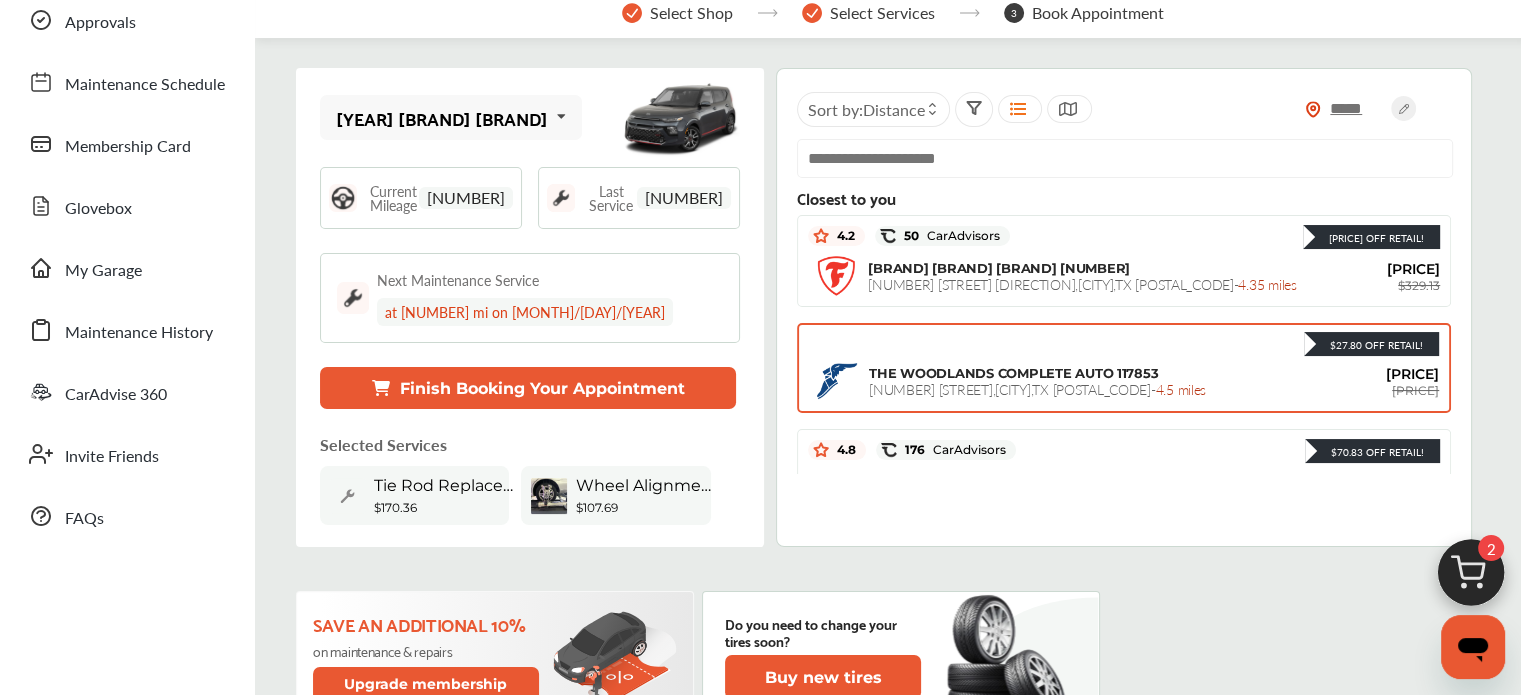 scroll, scrollTop: 137, scrollLeft: 0, axis: vertical 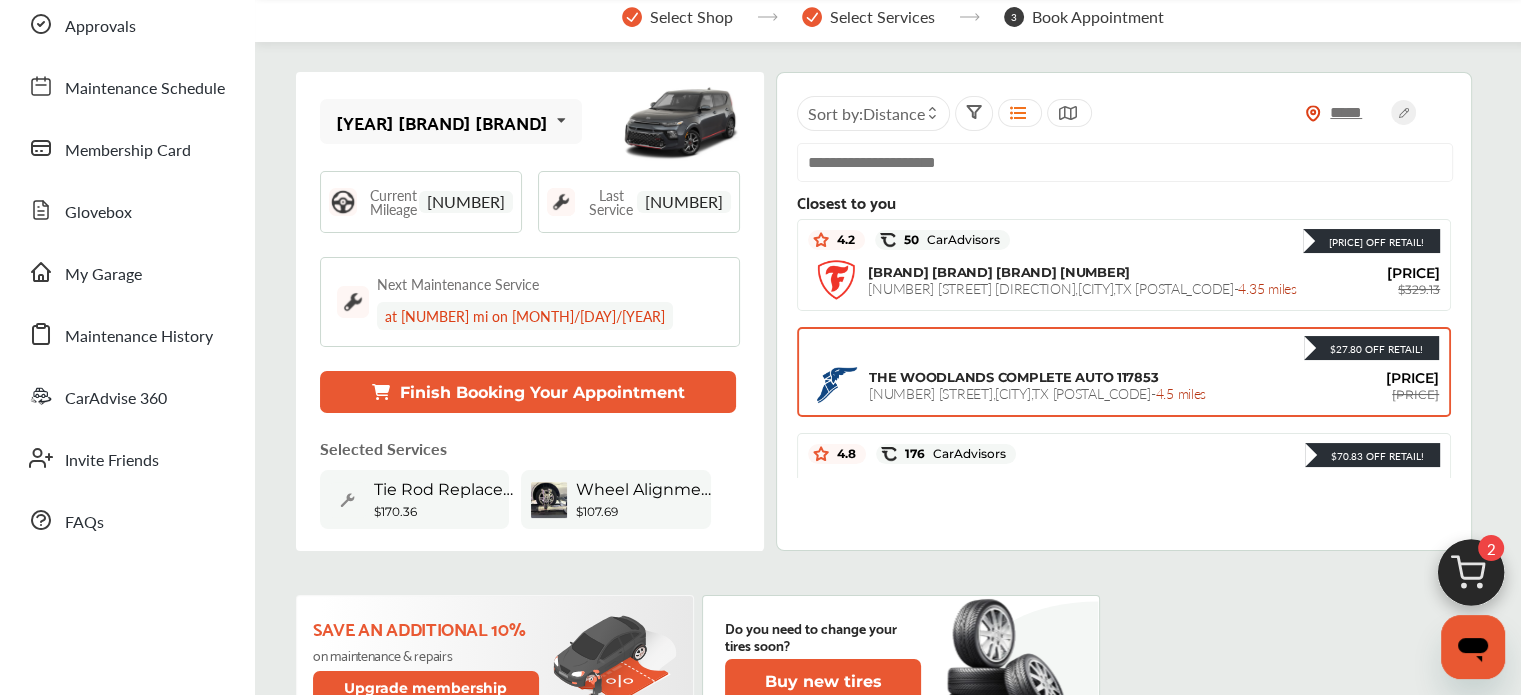 click on "Finish Booking Your Appointment" at bounding box center [528, 392] 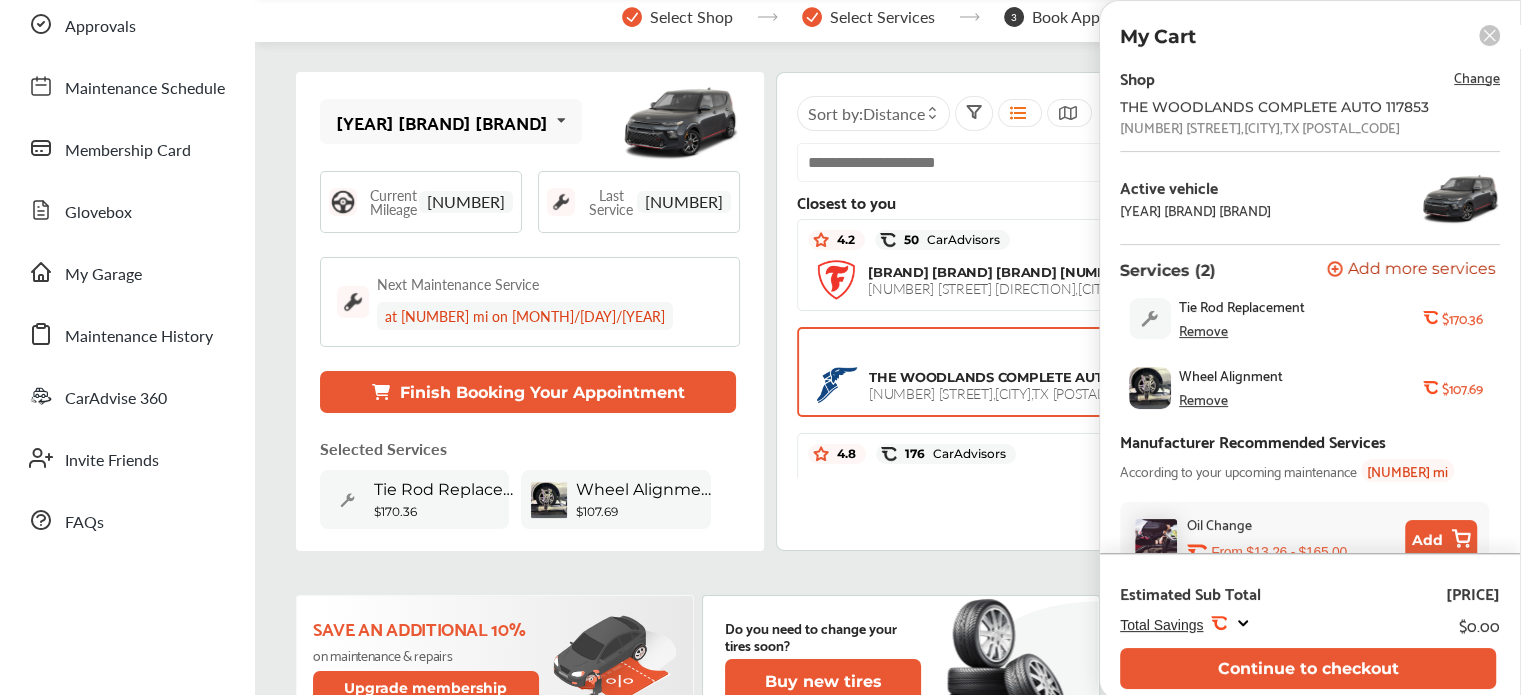 click on "[YEAR] [BRAND] [BRAND] [YEAR] [BRAND] [BRAND] Current Mileage [NUMBER] Last Service [NUMBER] Next Maintenance Service at [NUMBER] mi on [MONTH]/[DAY]/[YEAR] Finish Booking Your Appointment Selected Services [SERVICE]
[PRICE] My Cart
Shop Change [BRAND] [BRAND] [BRAND] [NUMBER] [POSTAL_CODE] [CITY] , [STATE] [POSTAL_CODE] Active vehicle [YEAR] [BRAND] [BRAND] Services ([NUMBER]) Add a service
Add more services [SERVICE] Remove
.st0{fill:#FA4A1C;}
[PRICE] [SERVICE] Remove
.st0{fill:#FA4A1C;}
[PRICE] Manufacturer Recommended Services According to your upcoming maintenance [NUMBER] mi [SERVICE]
.st0{fill:#FA4A1C;}
From [PRICE] - [PRICE] Add
Estimated Sub Total [PRICE] Total Savings
.st0{fill:#FA4A1C;}
[PRICE] Continue to checkout *****
Sort by :  Distance
Closest to you [PRICE] Off Retail!   [RATING]    [BRAND] [BRAND] [BRAND] [NUMBER] [STREET] , [CITY] , [STATE] [POSTAL_CODE]" at bounding box center (888, 1514) 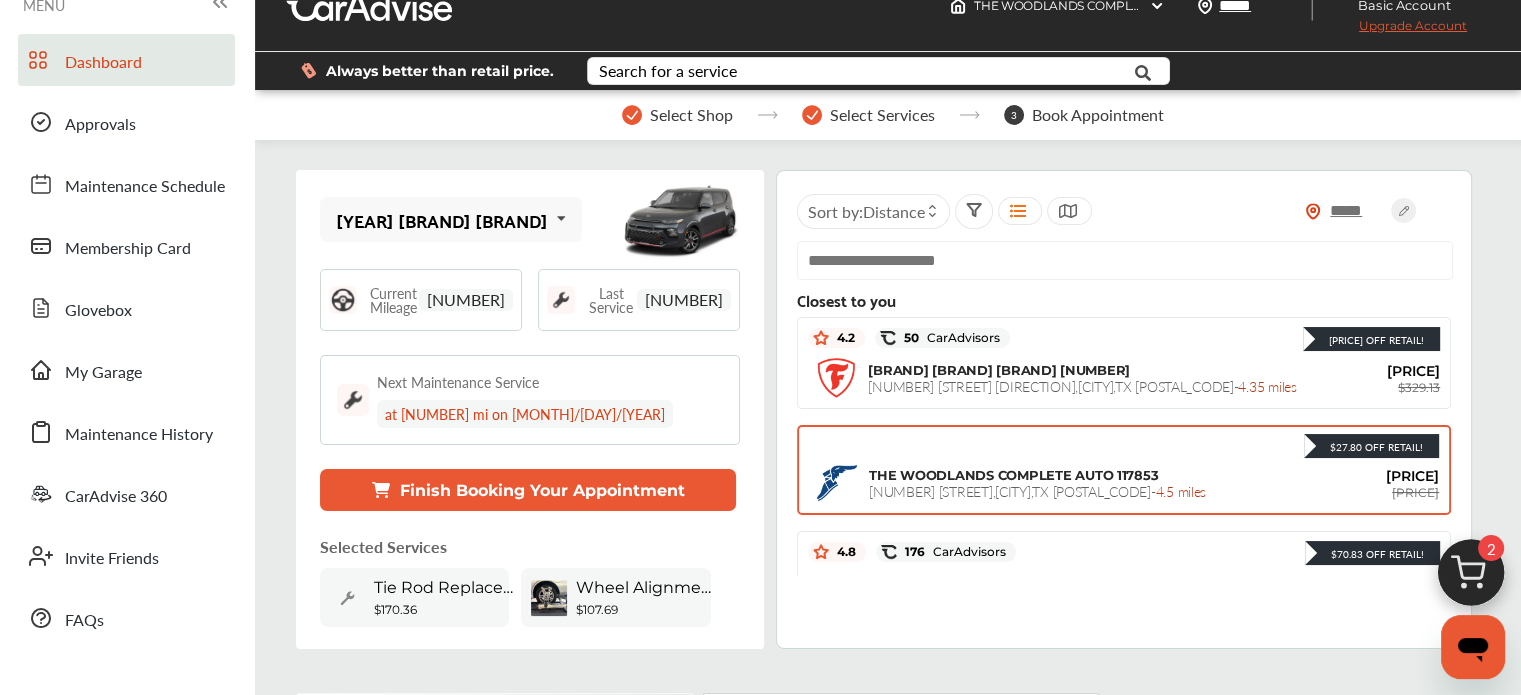scroll, scrollTop: 0, scrollLeft: 0, axis: both 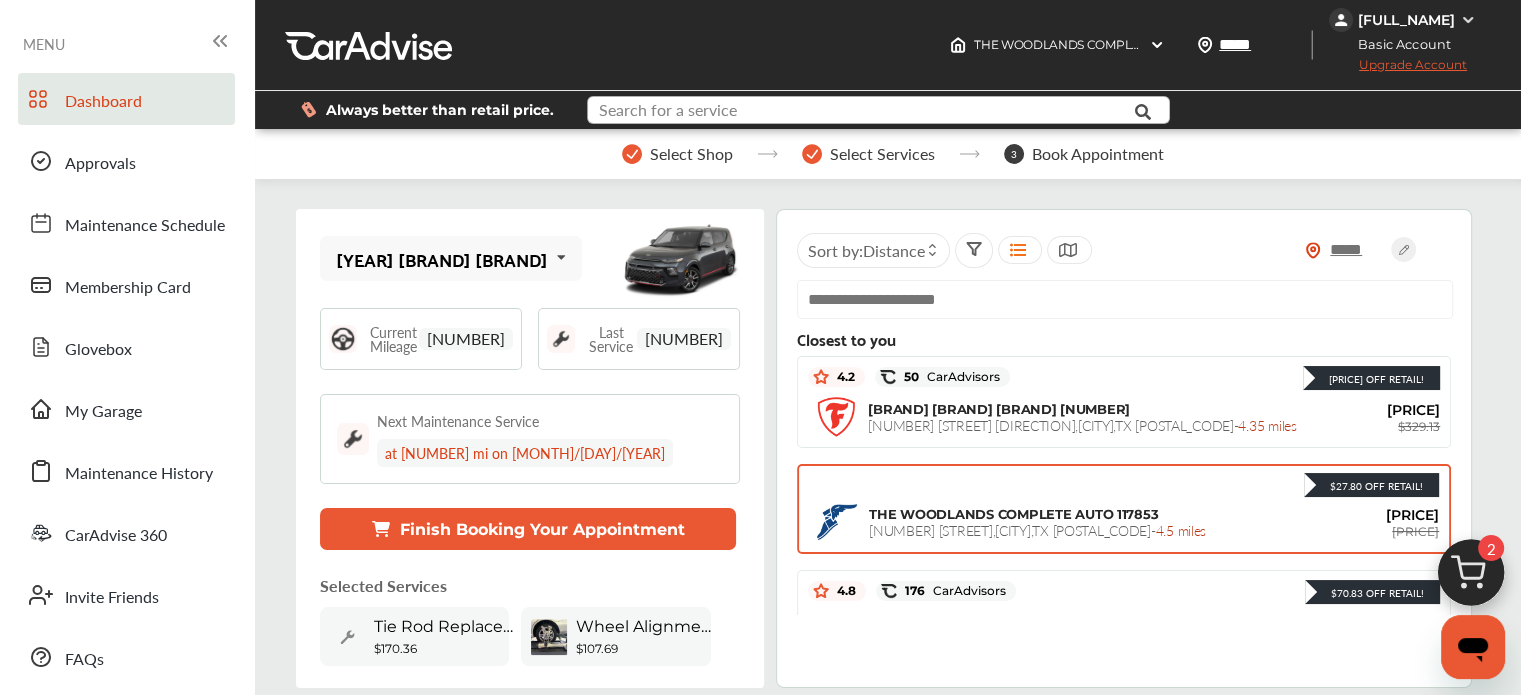 click at bounding box center (860, 112) 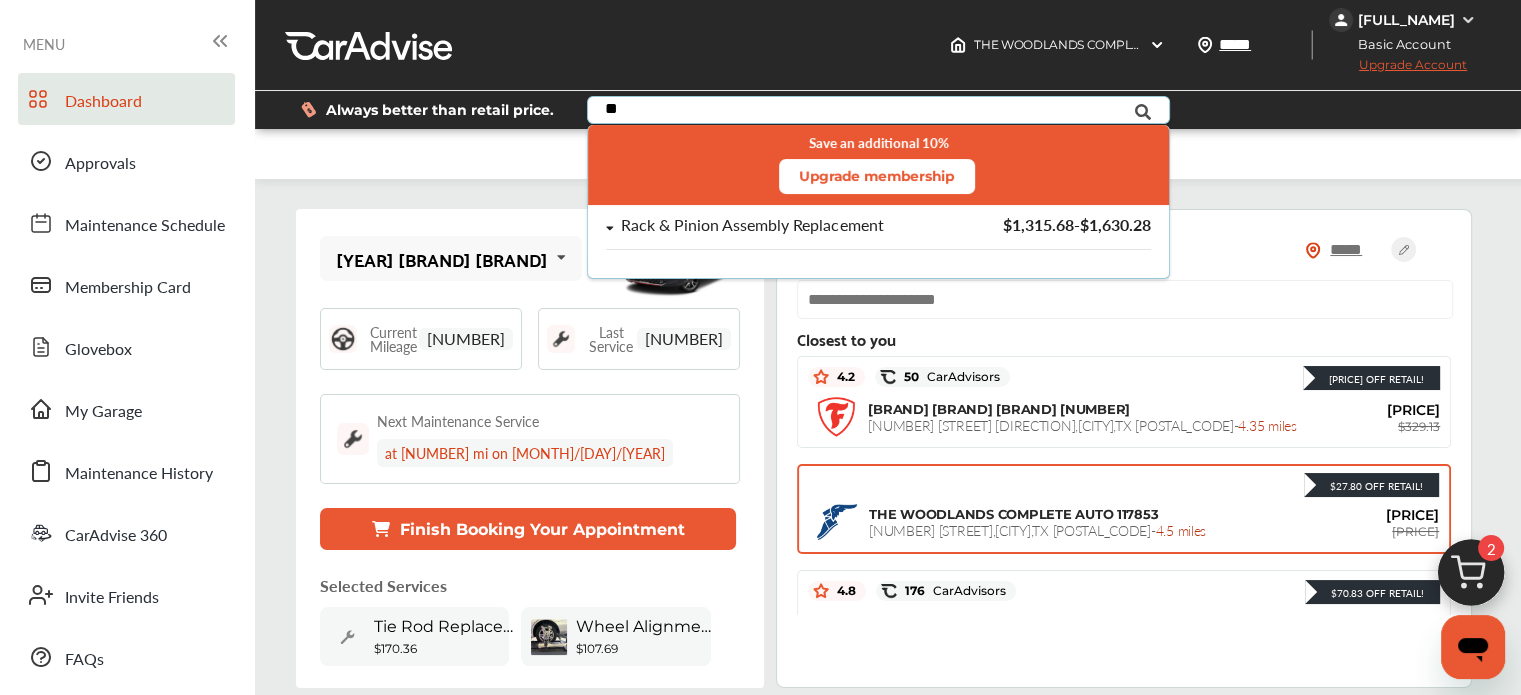 type on "*" 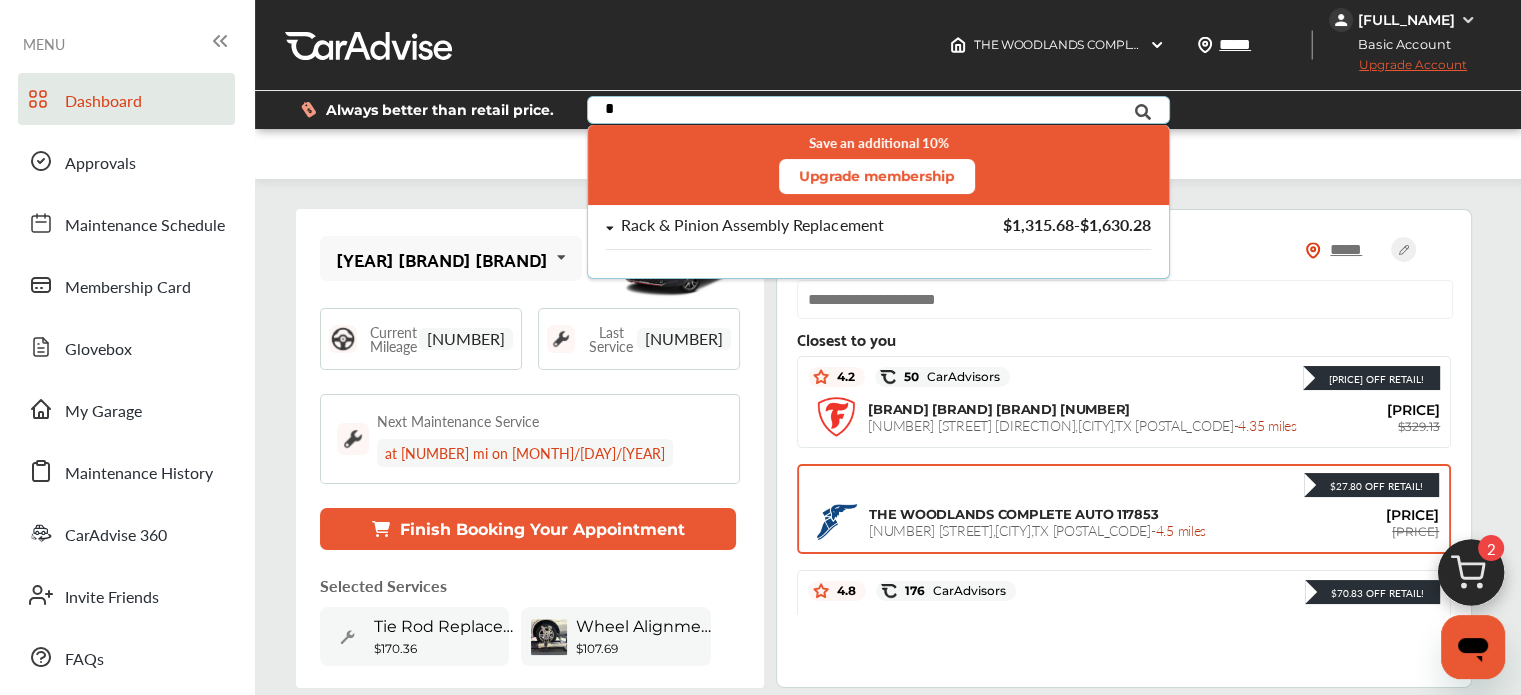 type 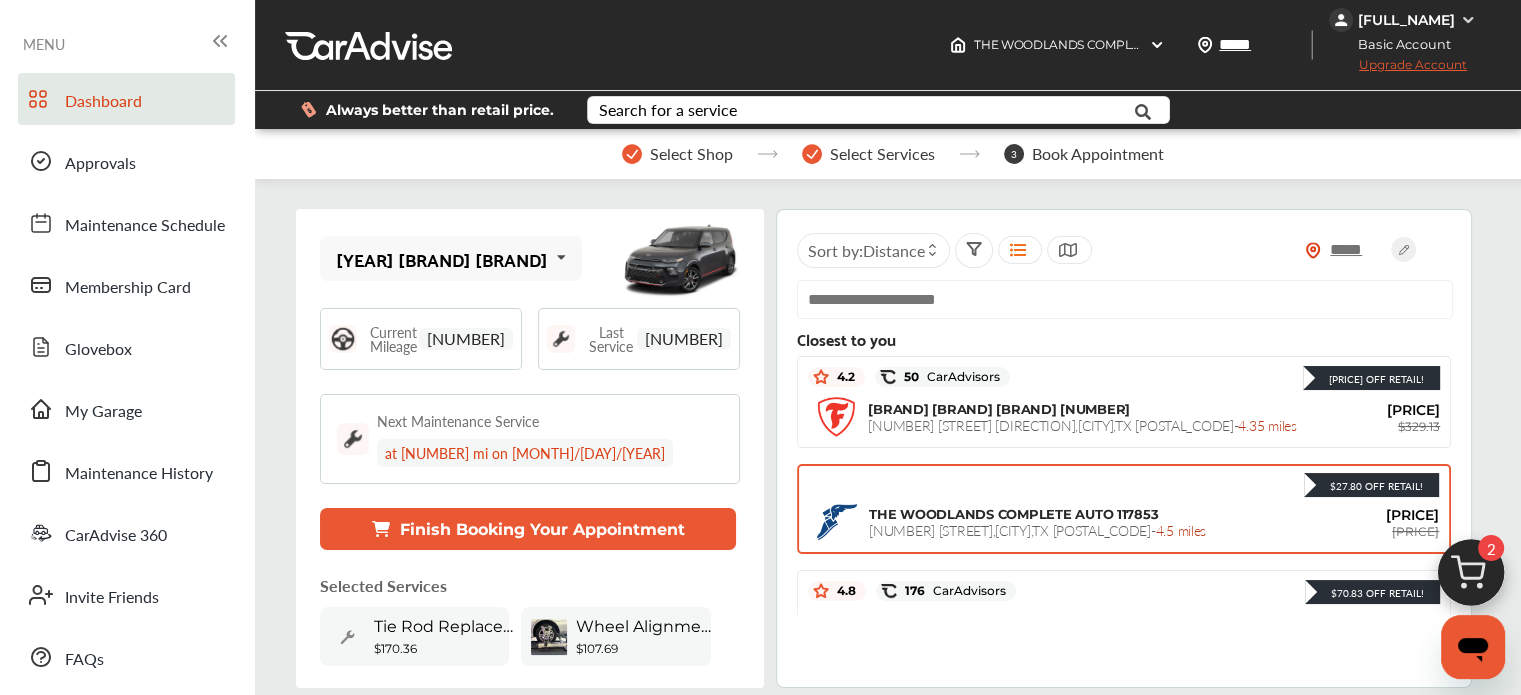 click on "Select Shop Select Services 3 Book Appointment" at bounding box center (893, 154) 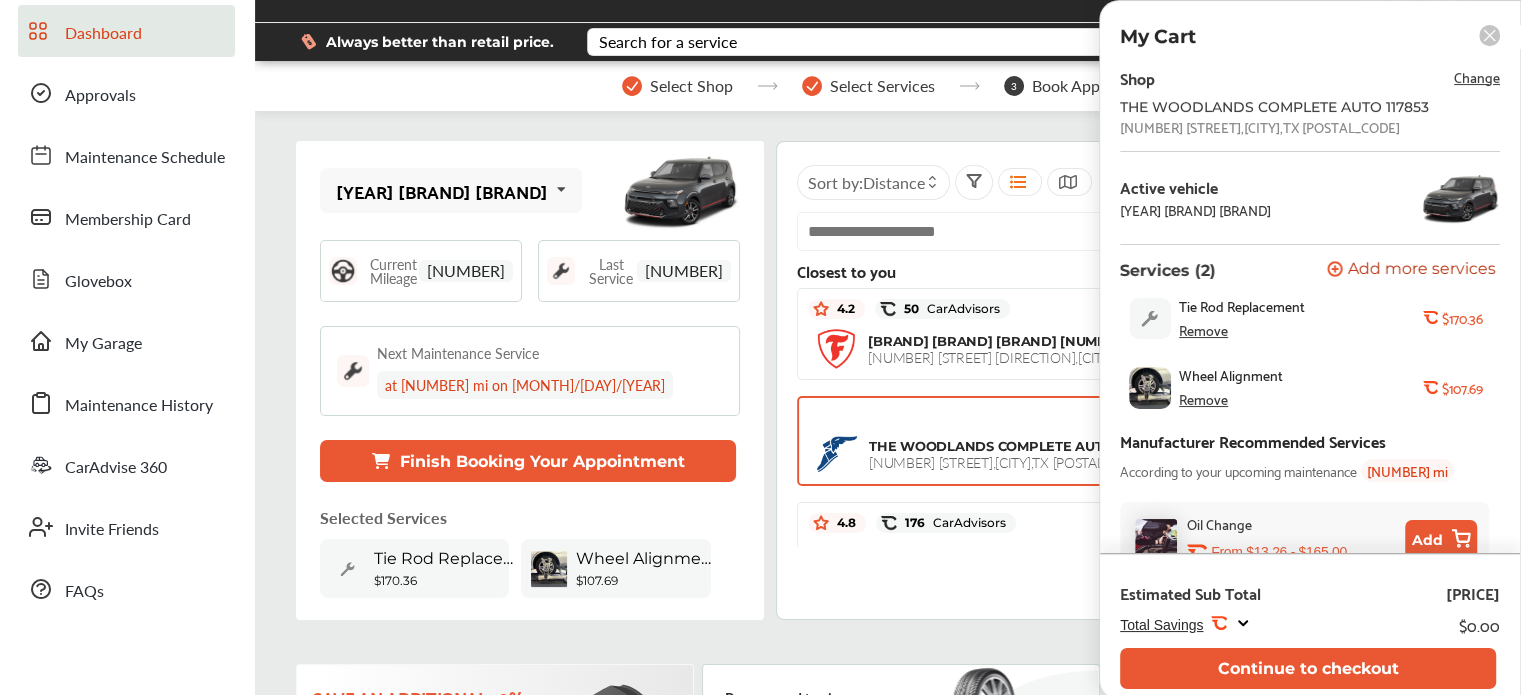 scroll, scrollTop: 76, scrollLeft: 0, axis: vertical 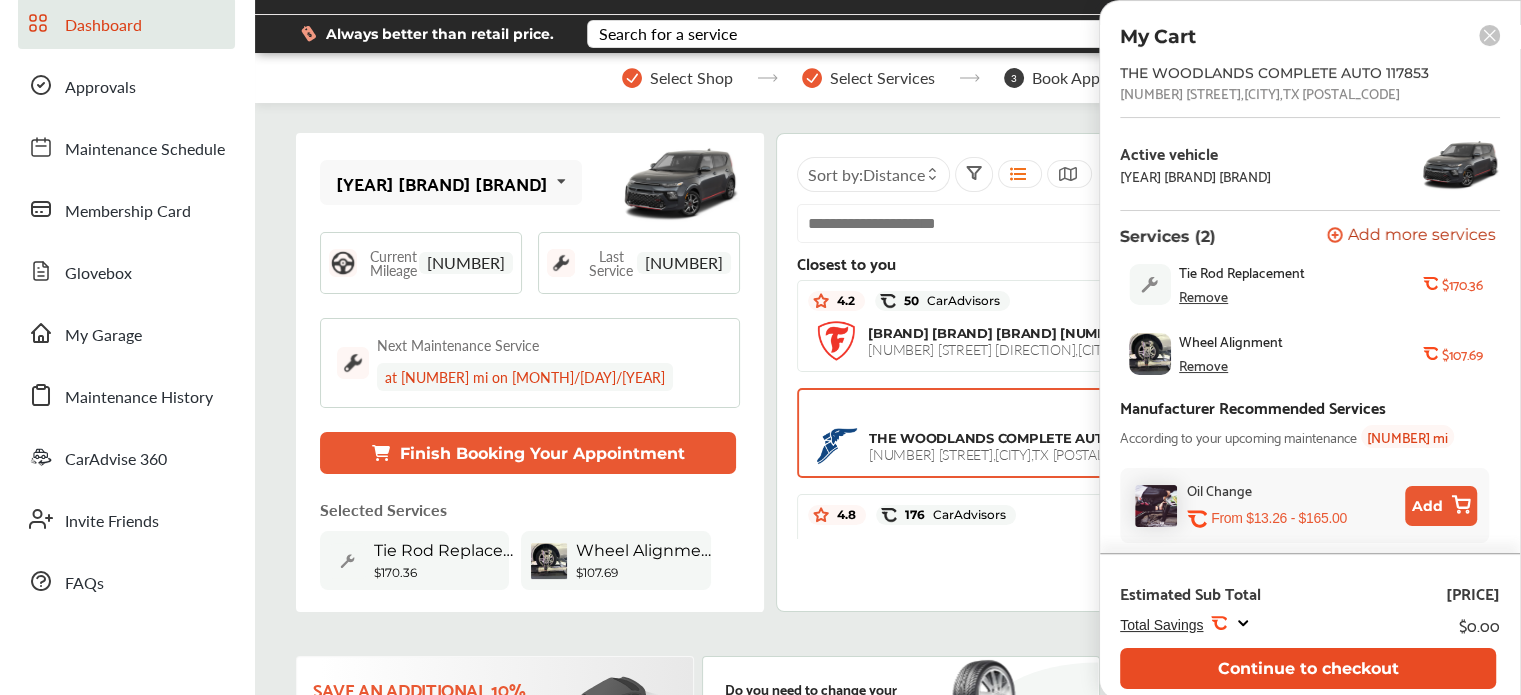 click on "Continue to checkout" at bounding box center (1308, 668) 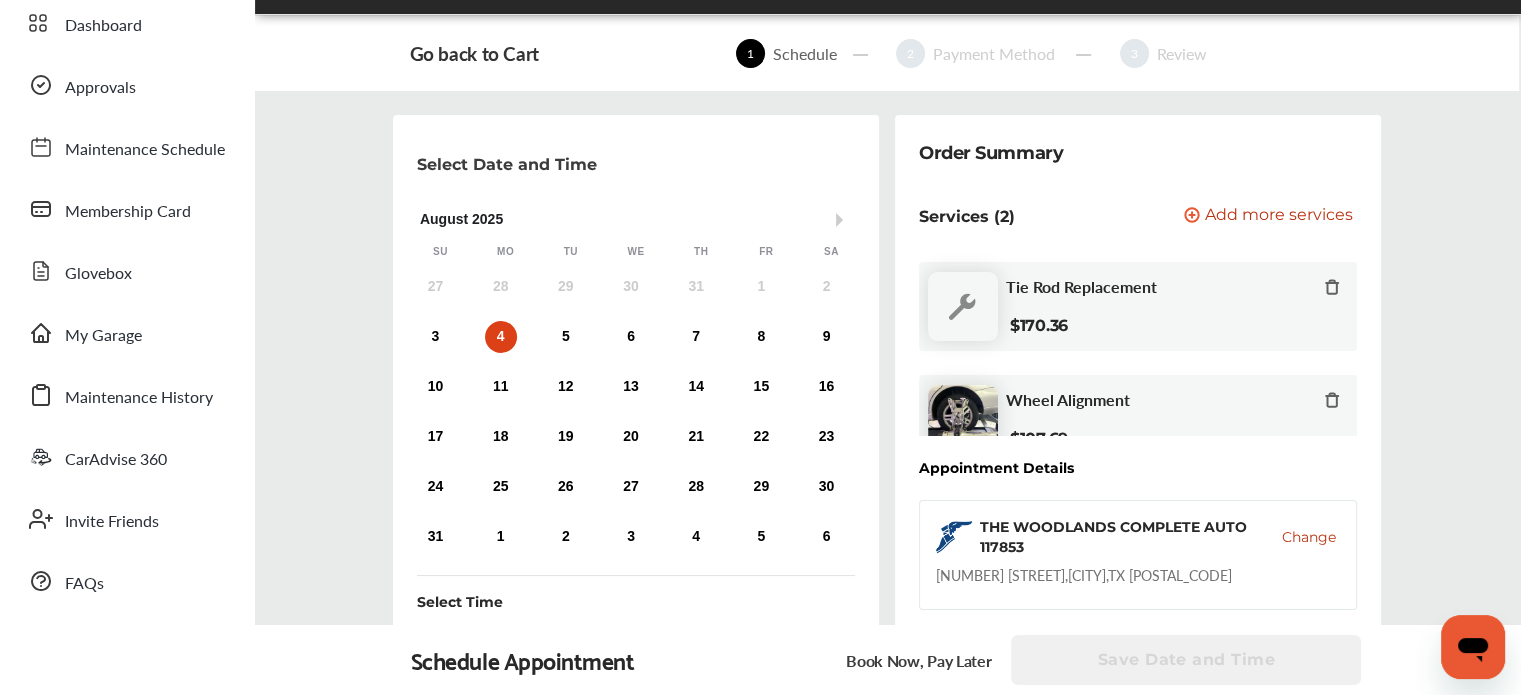 scroll, scrollTop: 0, scrollLeft: 0, axis: both 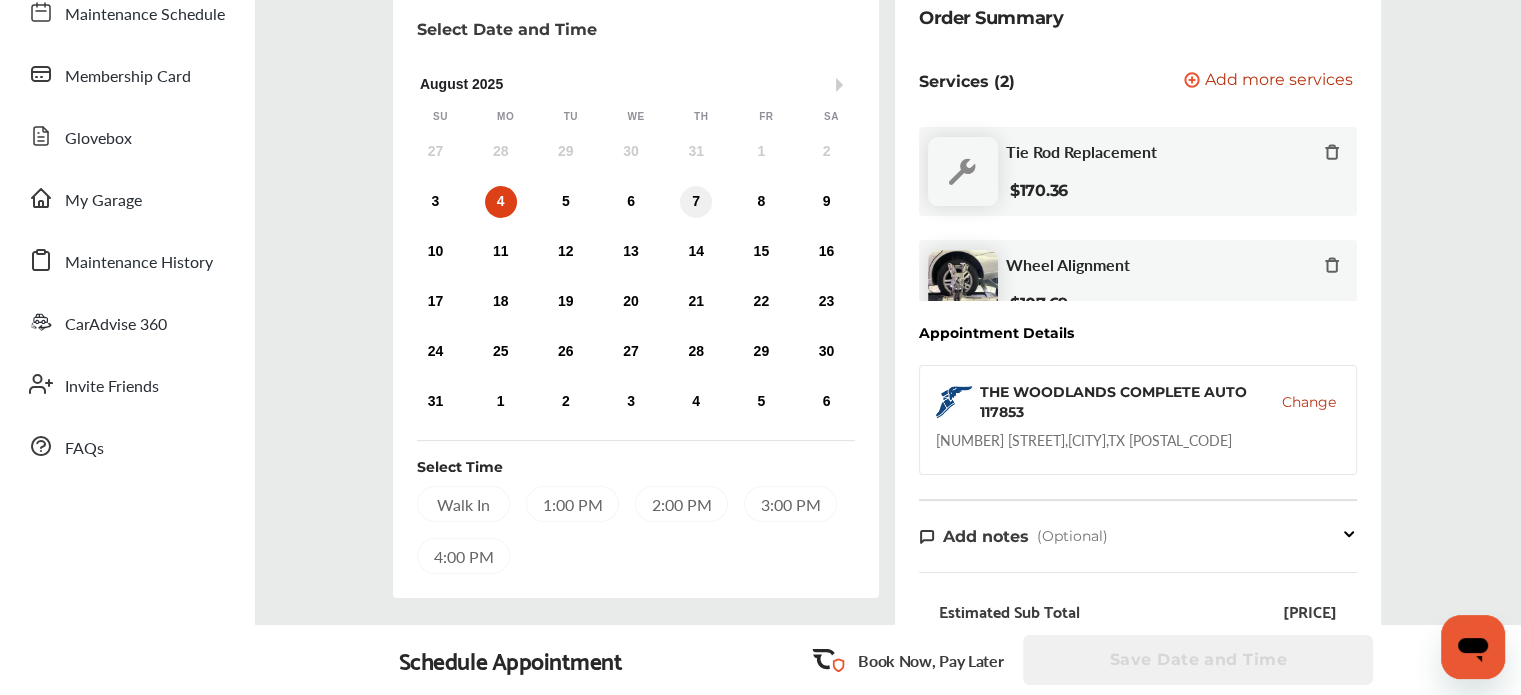 click on "7" at bounding box center [696, 202] 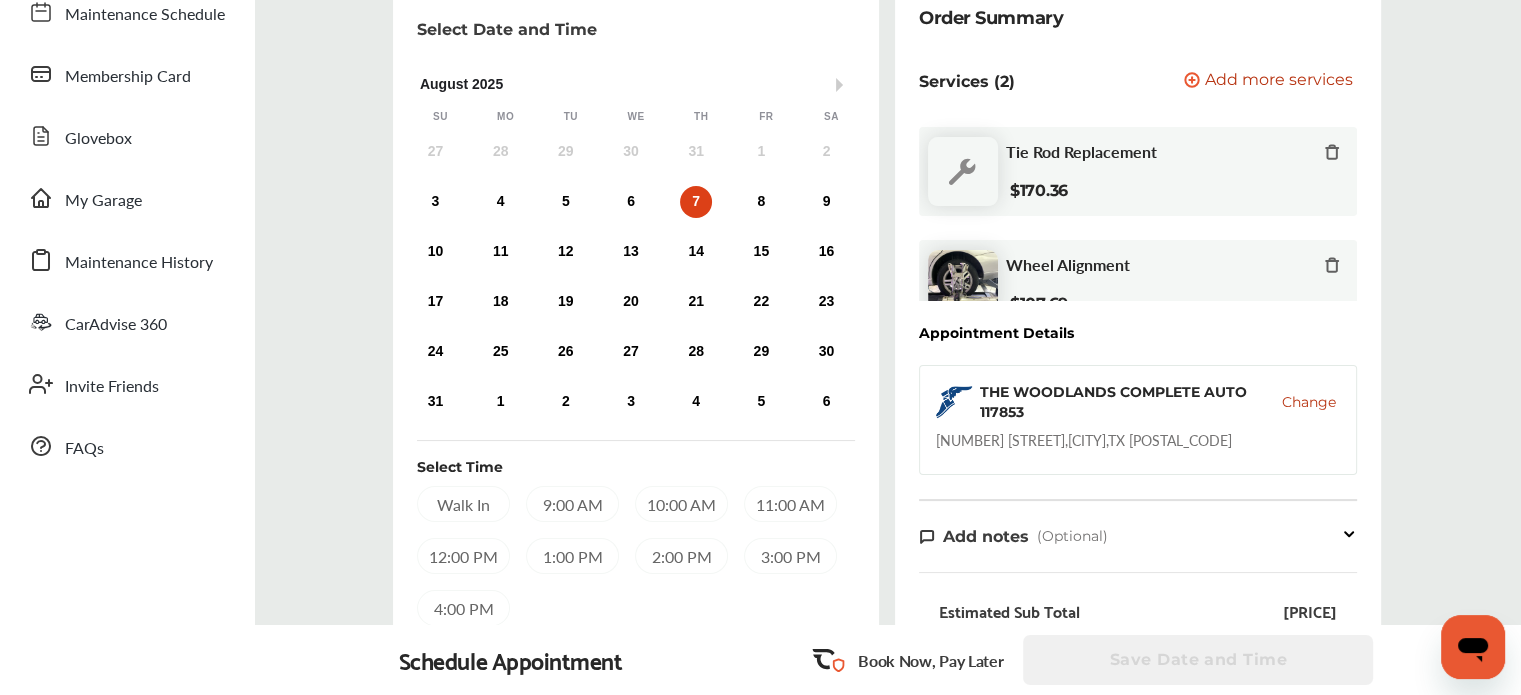 click on "11:00 AM" at bounding box center (790, 504) 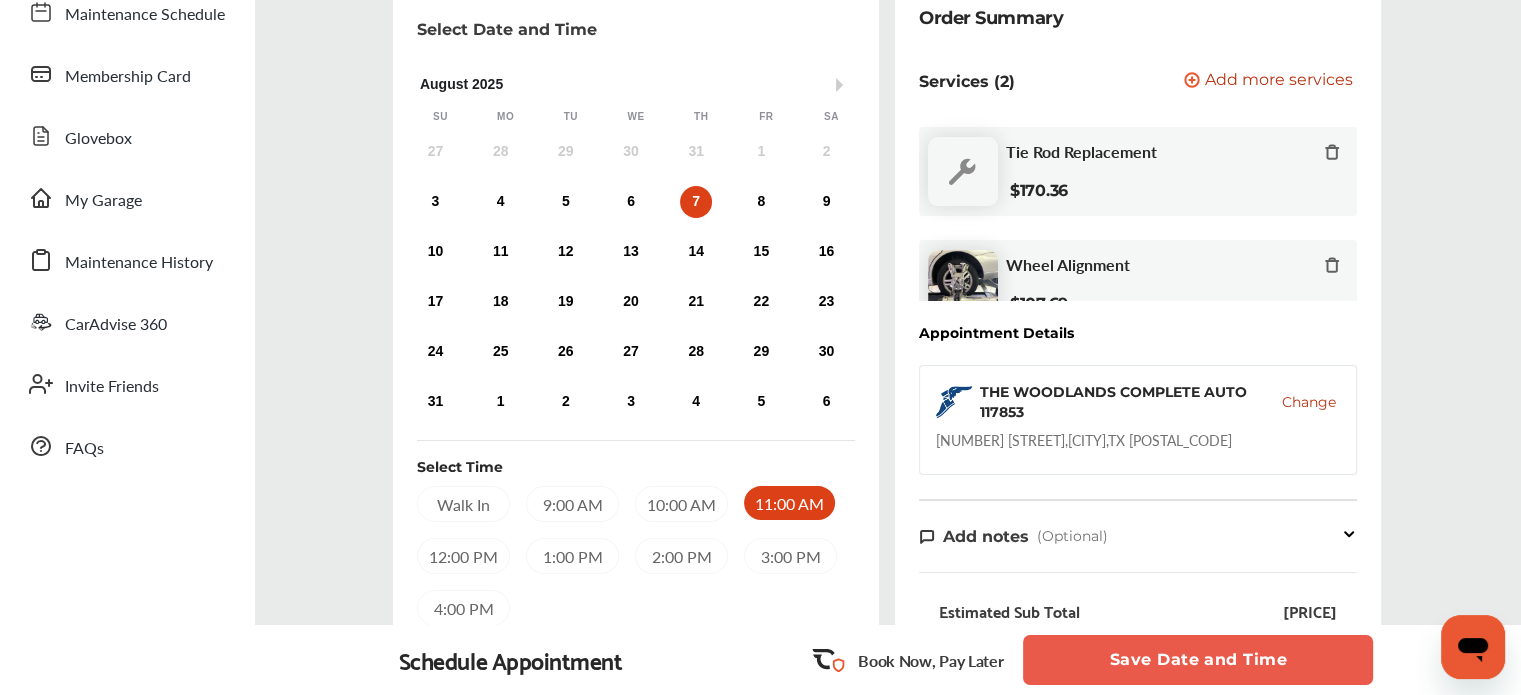 click on "Save Date and Time" at bounding box center (1198, 660) 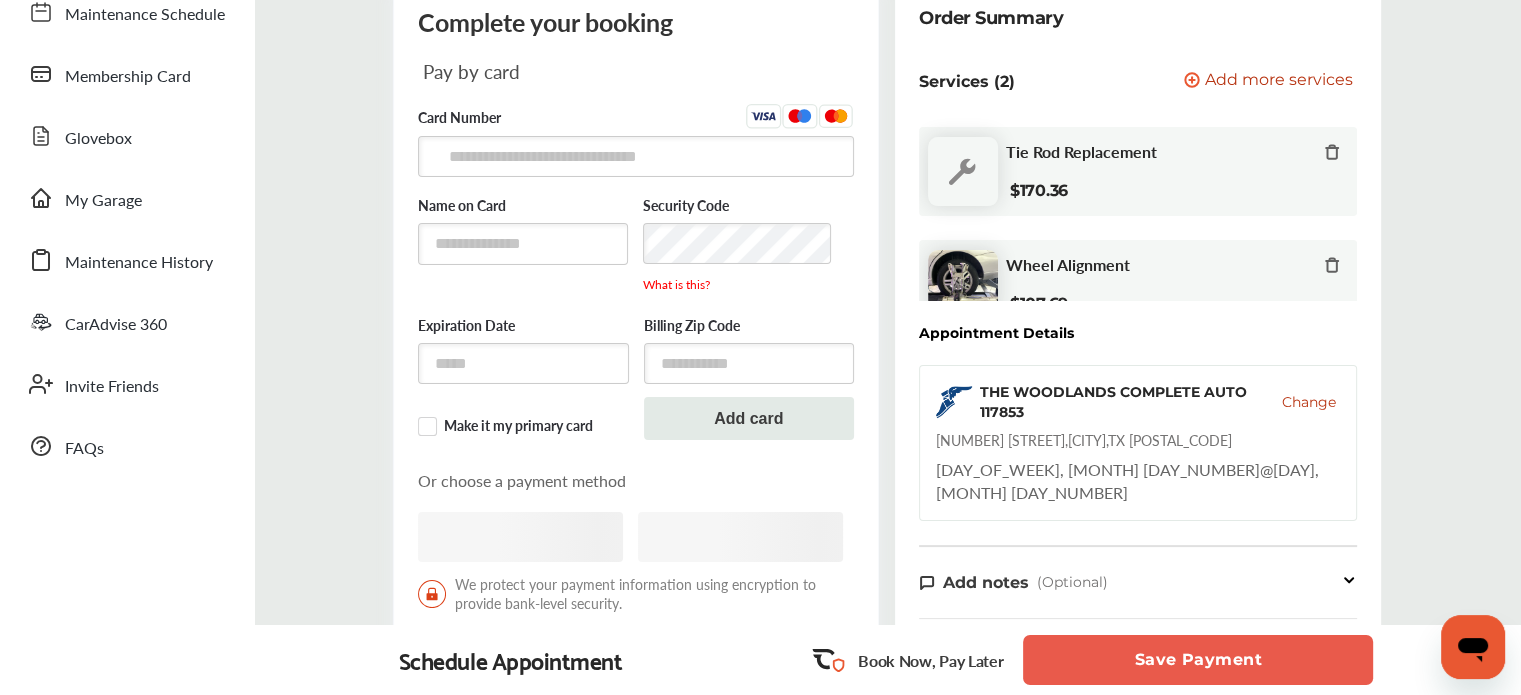 scroll, scrollTop: 0, scrollLeft: 0, axis: both 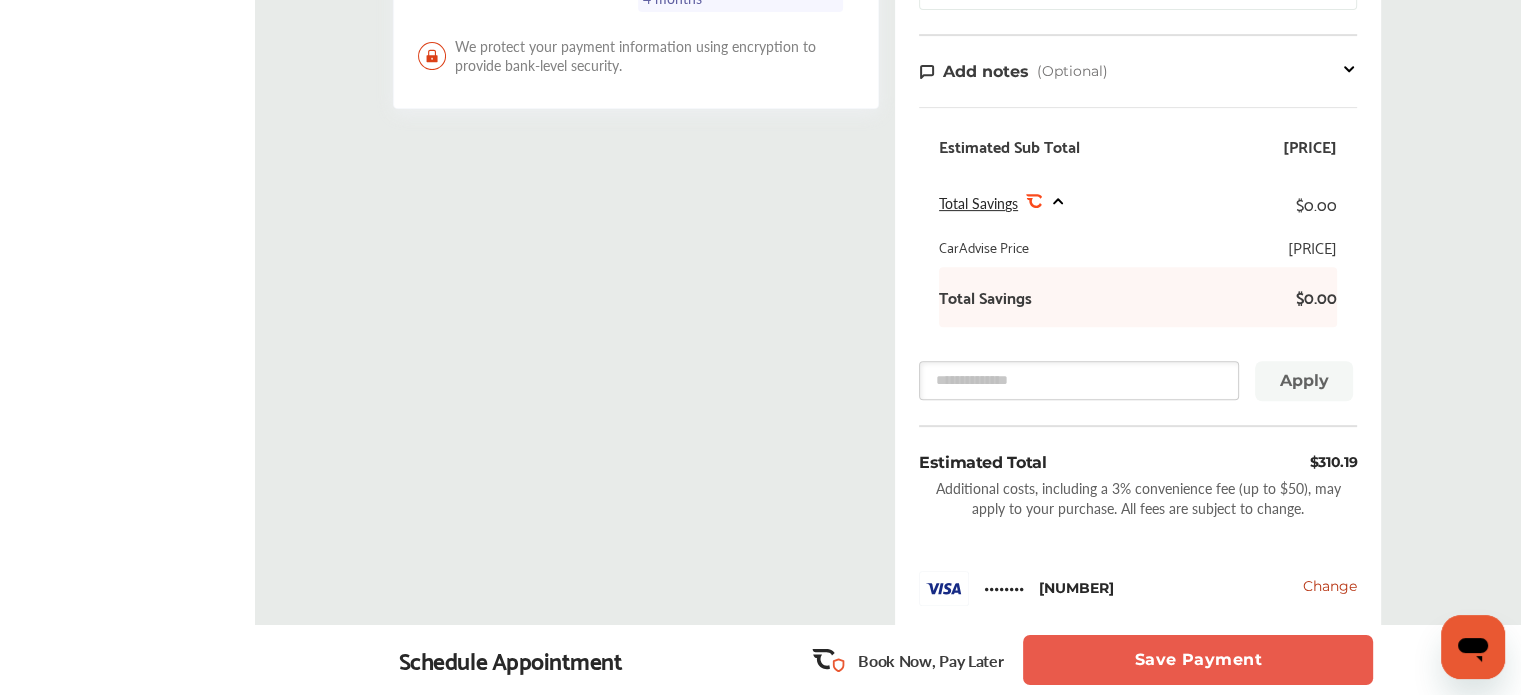 click on "Save Payment" at bounding box center [1198, 660] 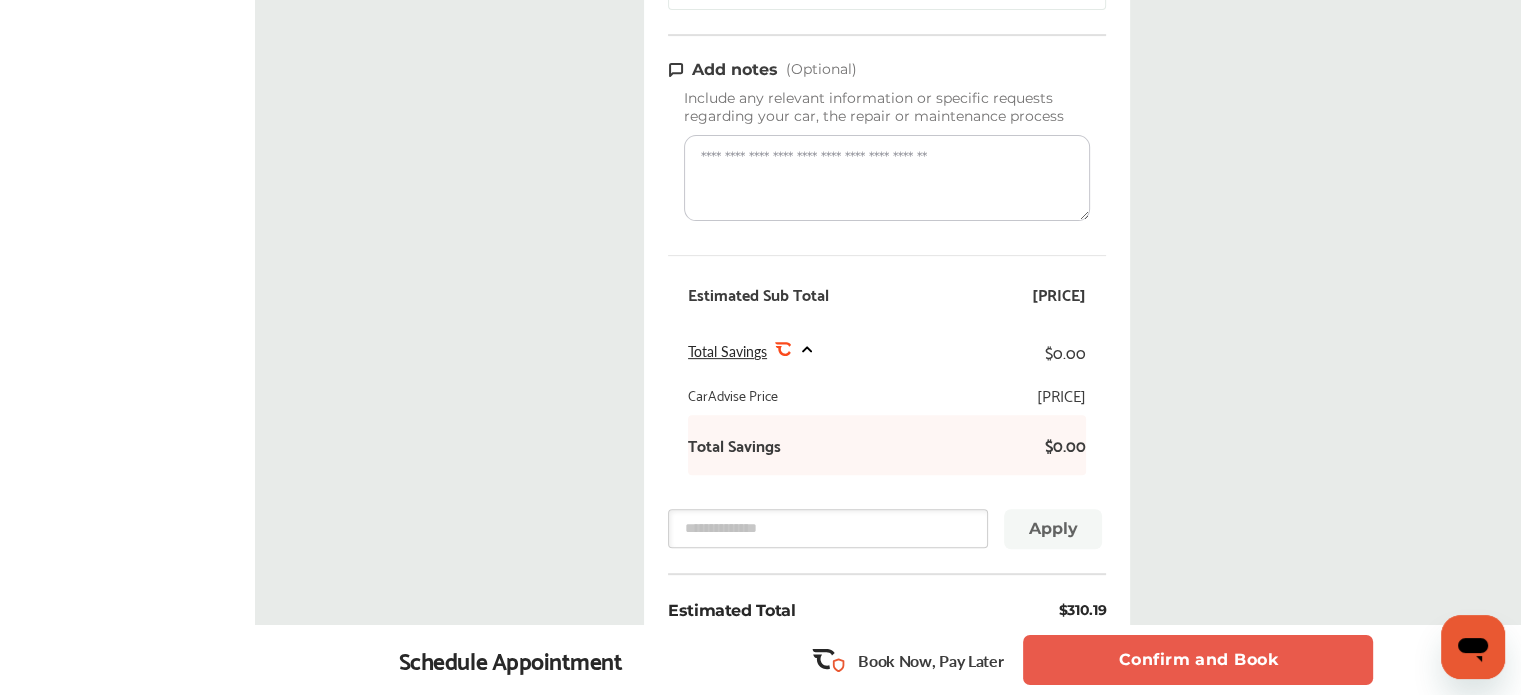 scroll, scrollTop: 0, scrollLeft: 0, axis: both 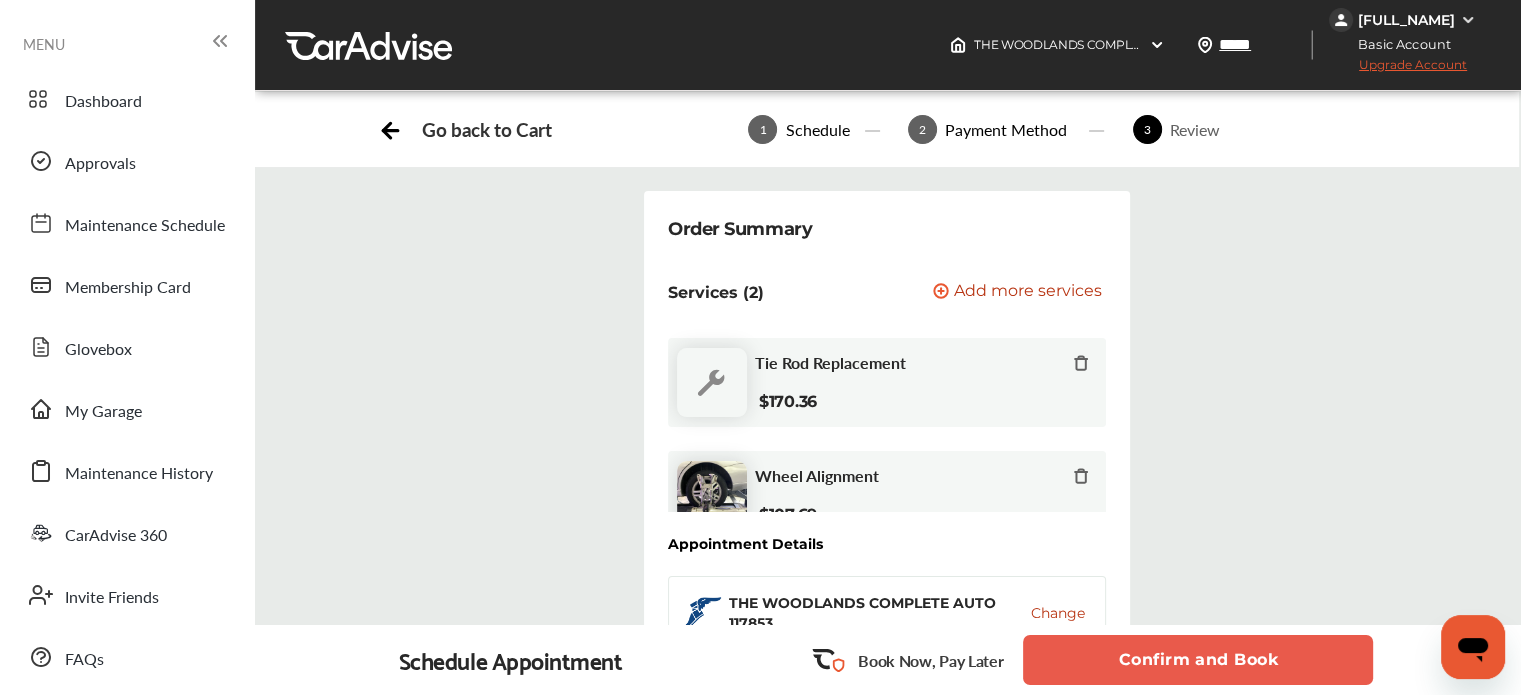 click on "Confirm and Book" at bounding box center [1198, 660] 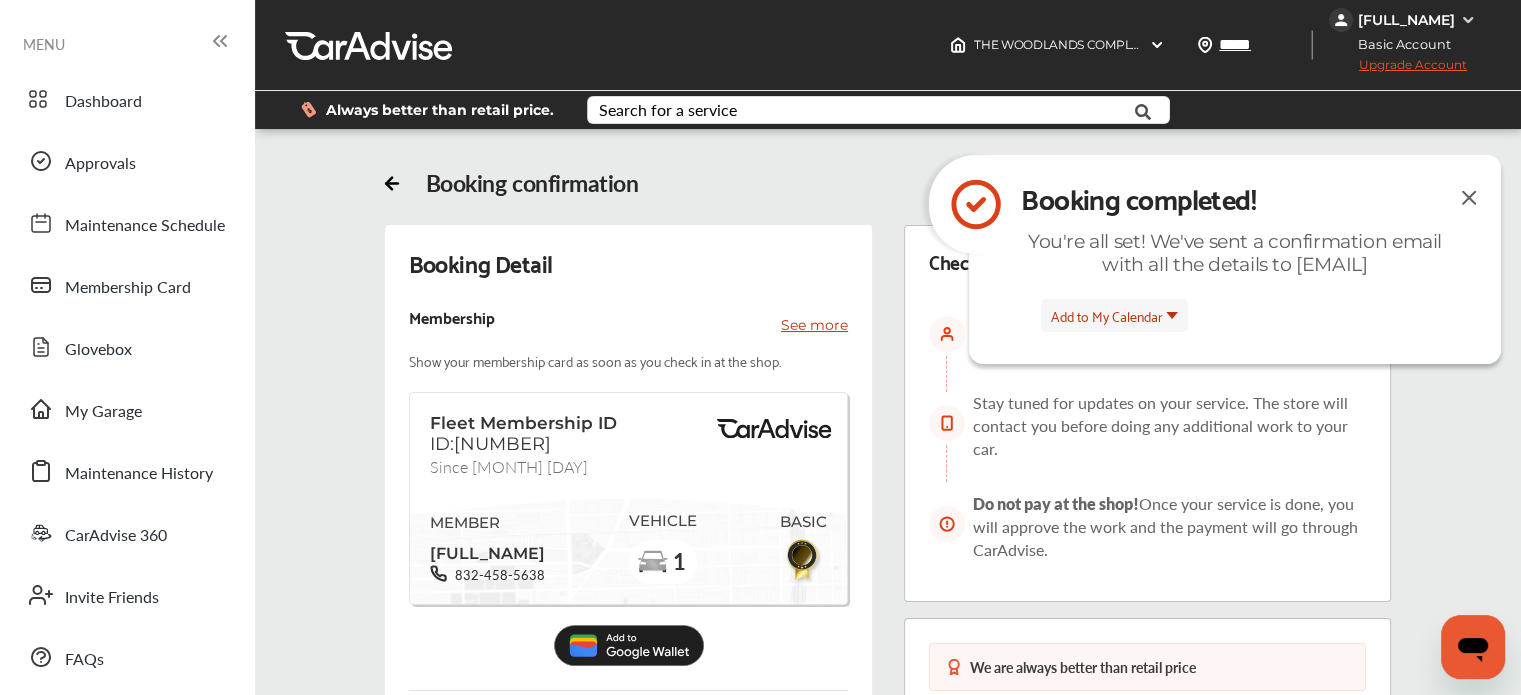 click at bounding box center (1469, 197) 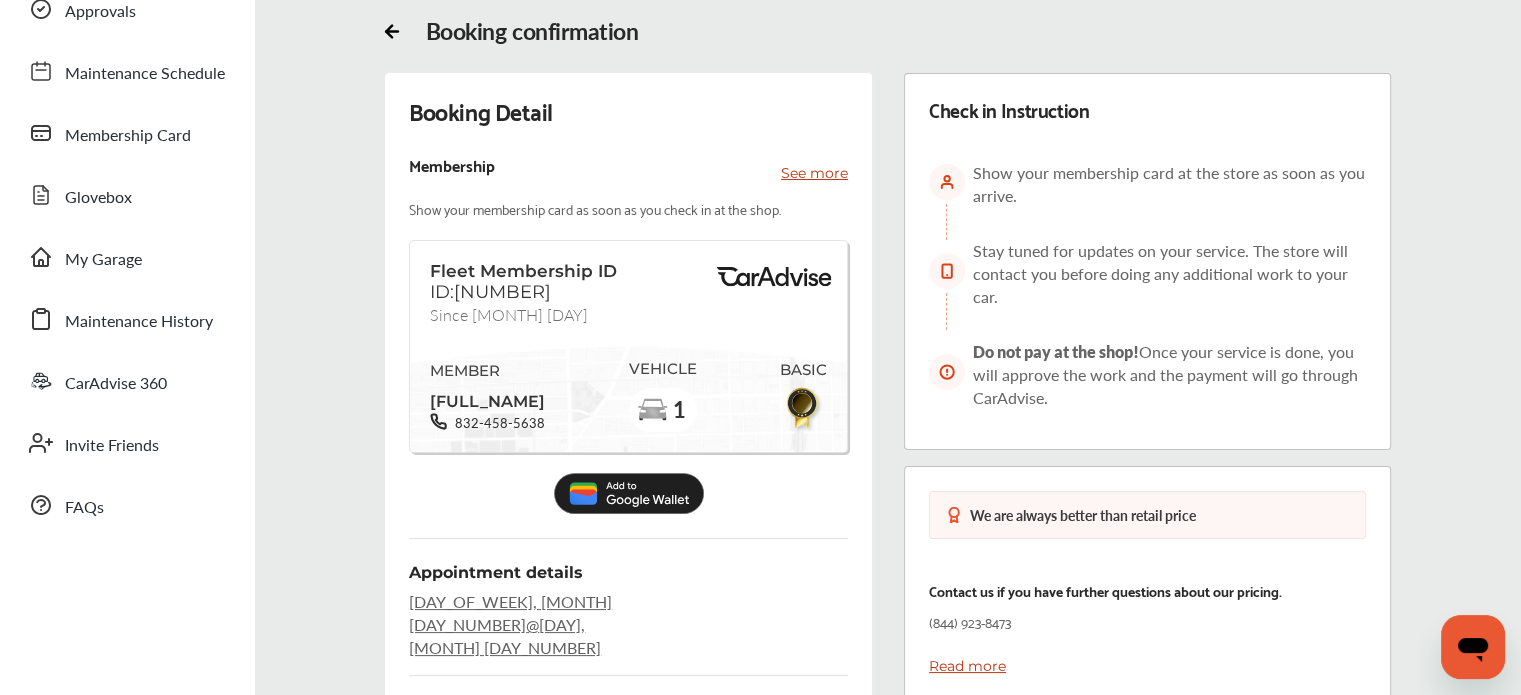 scroll, scrollTop: 140, scrollLeft: 0, axis: vertical 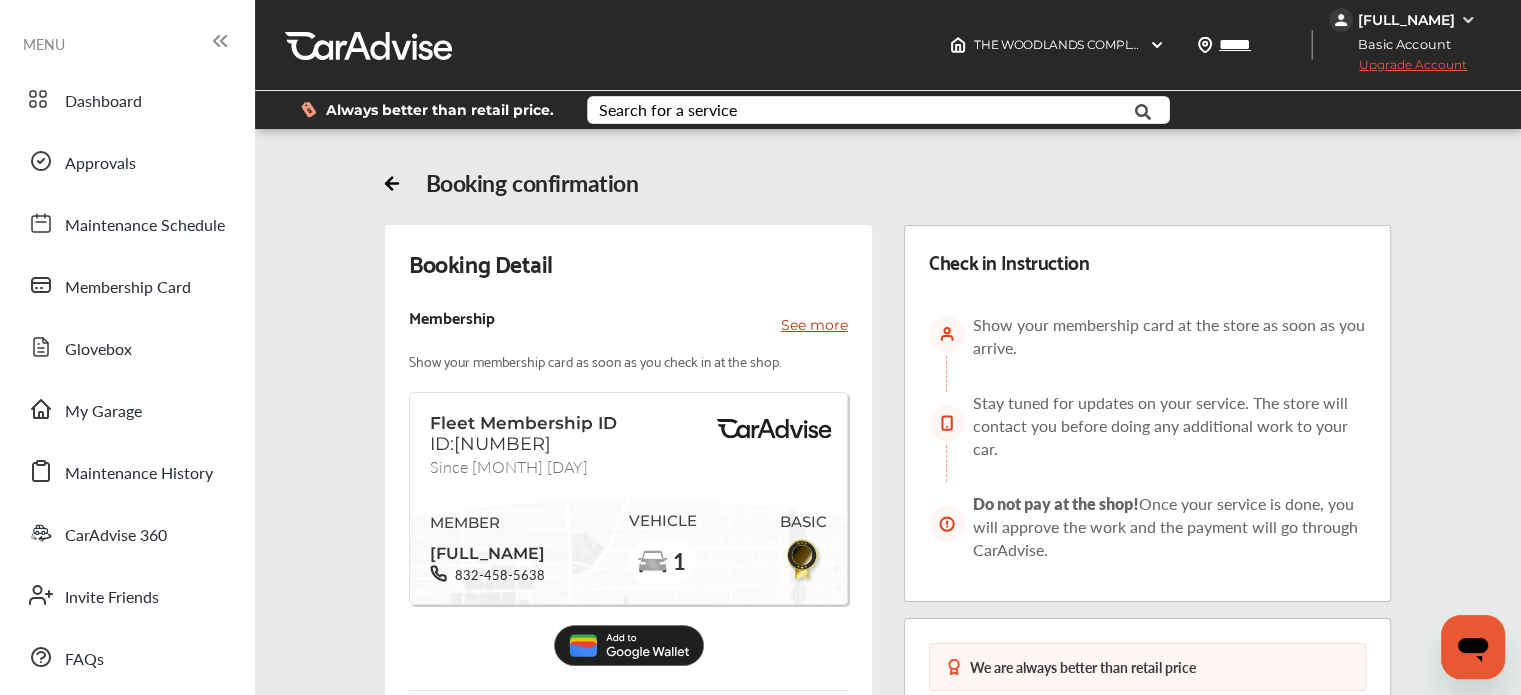 click on "[FULL_NAME]" at bounding box center (1405, 20) 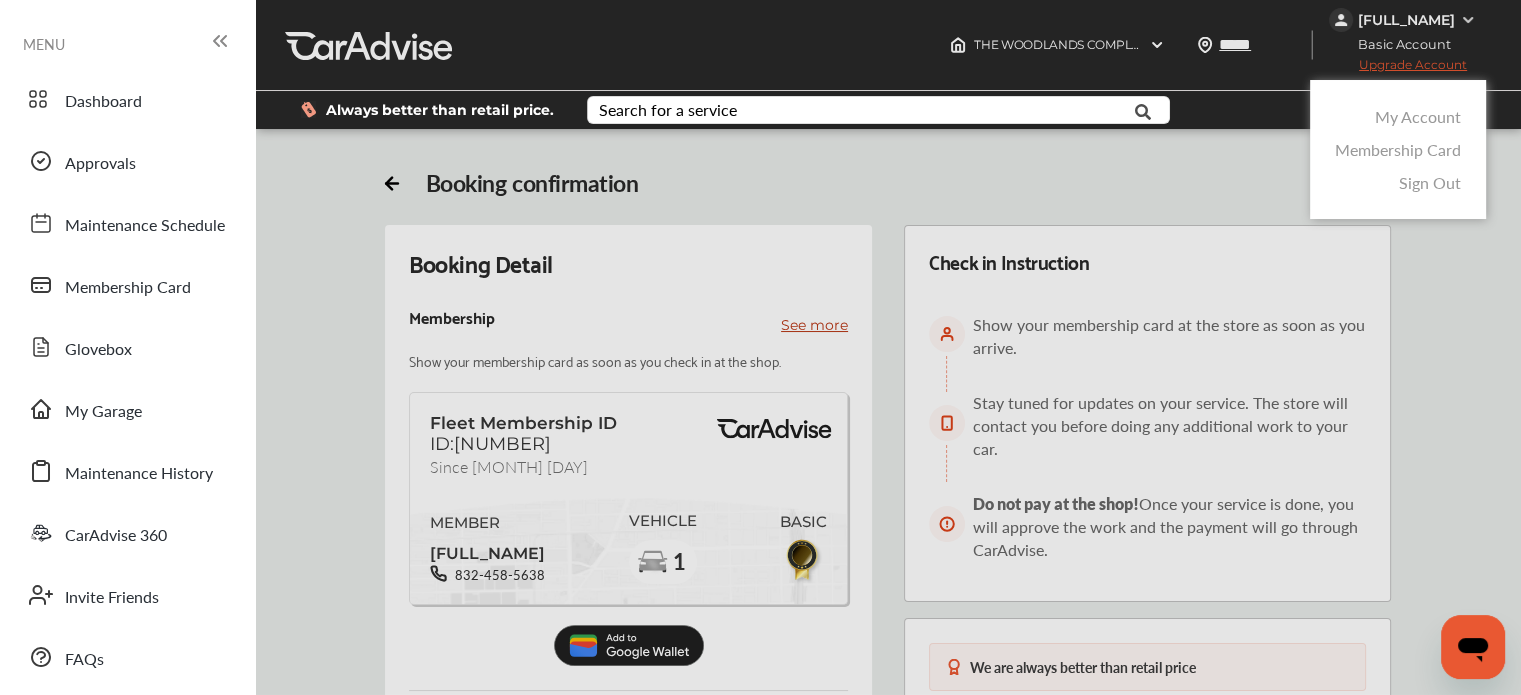 click on "Sign Out" at bounding box center (1430, 182) 